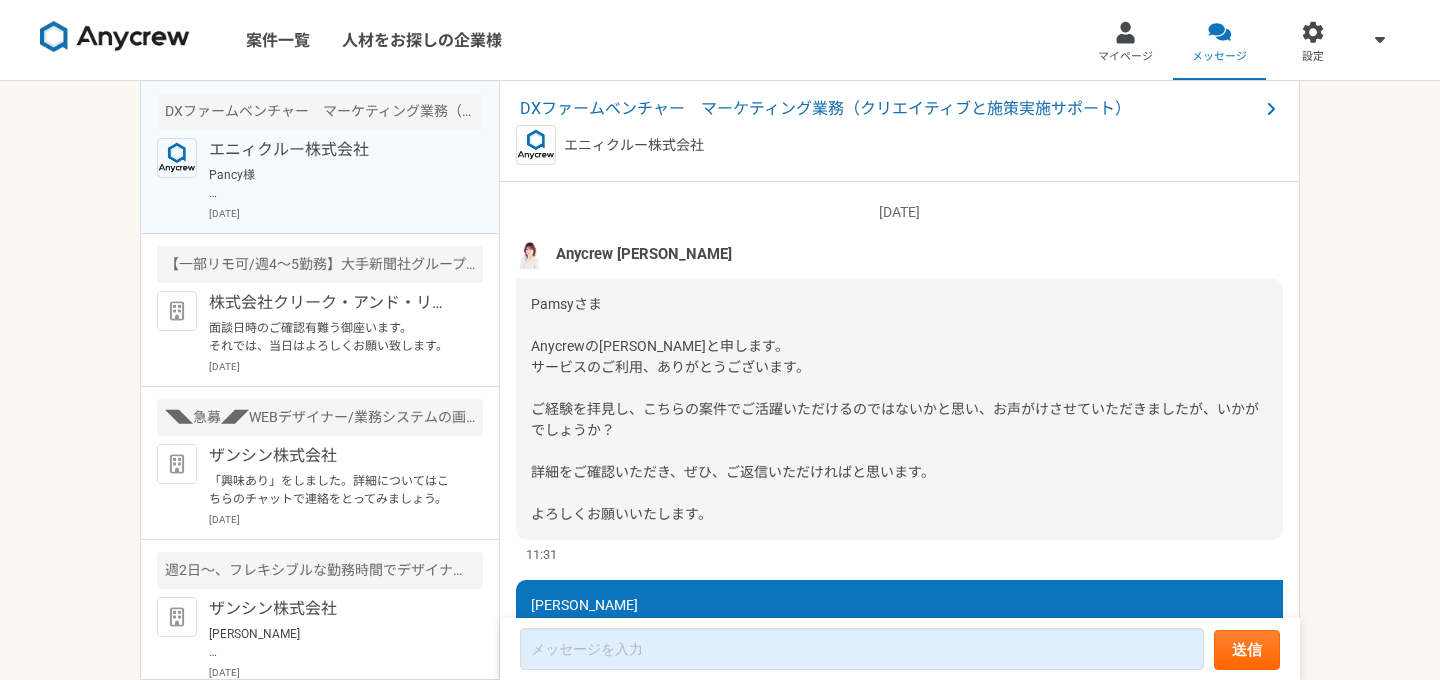 scroll, scrollTop: 0, scrollLeft: 0, axis: both 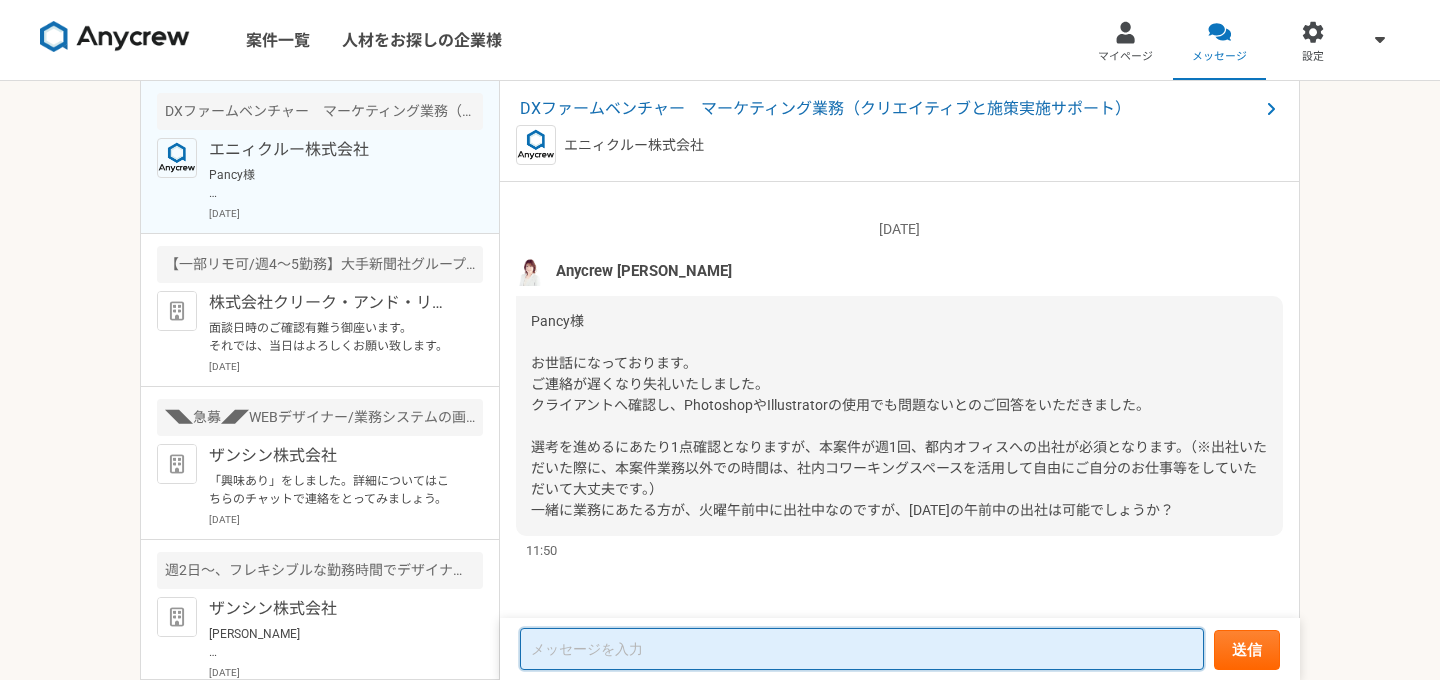 click at bounding box center (862, 649) 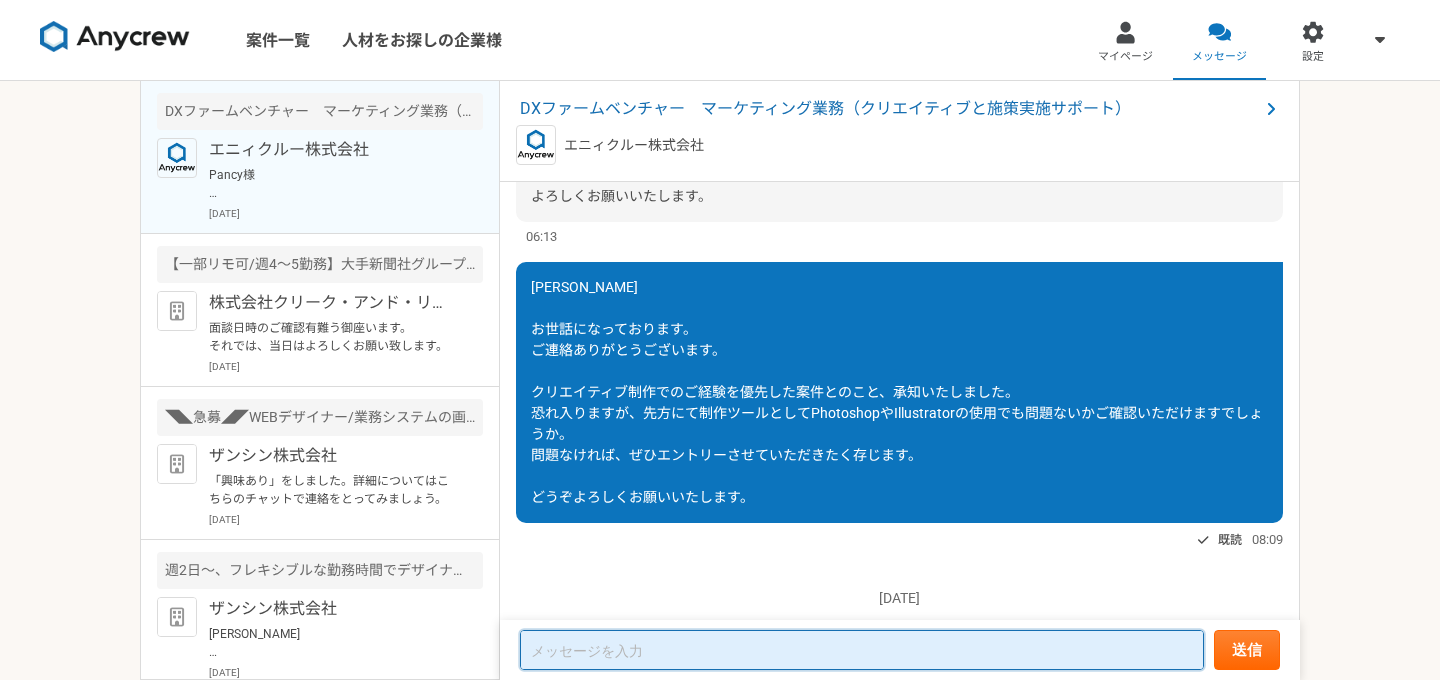 scroll, scrollTop: 941, scrollLeft: 0, axis: vertical 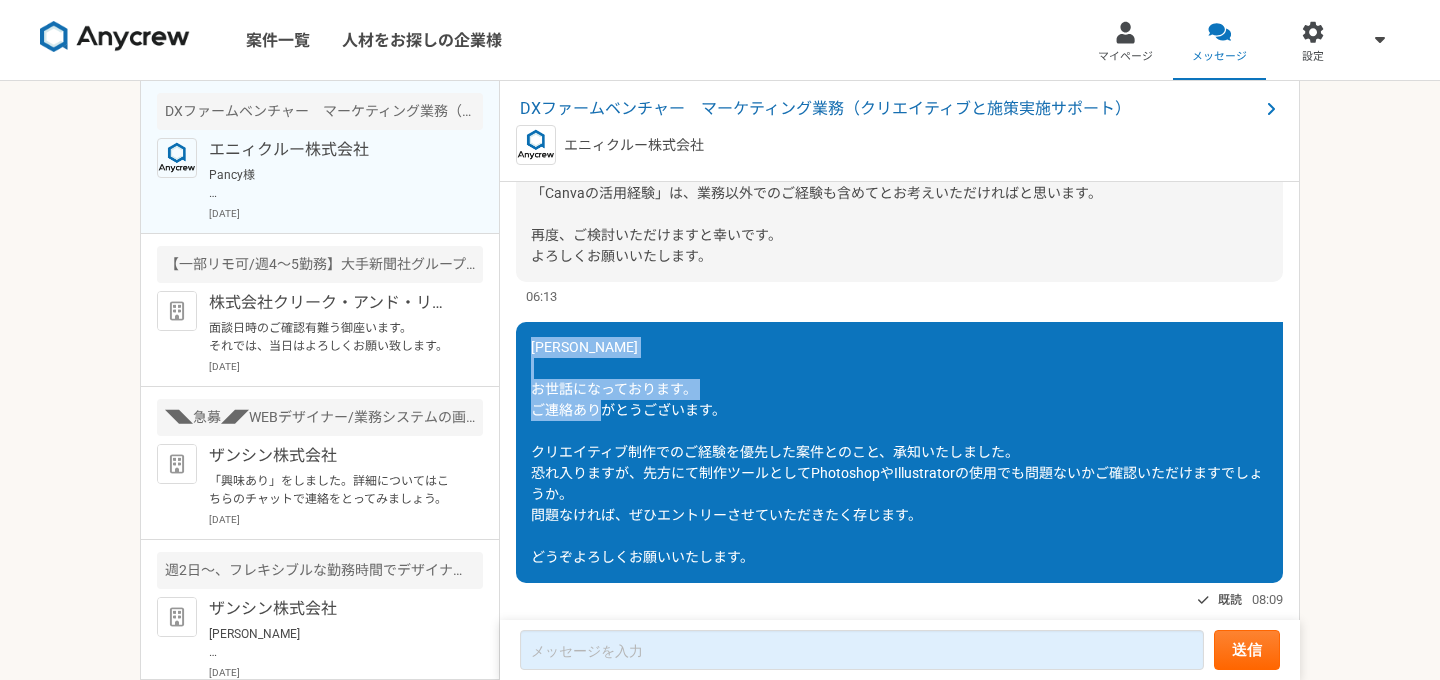 drag, startPoint x: 533, startPoint y: 348, endPoint x: 745, endPoint y: 419, distance: 223.57326 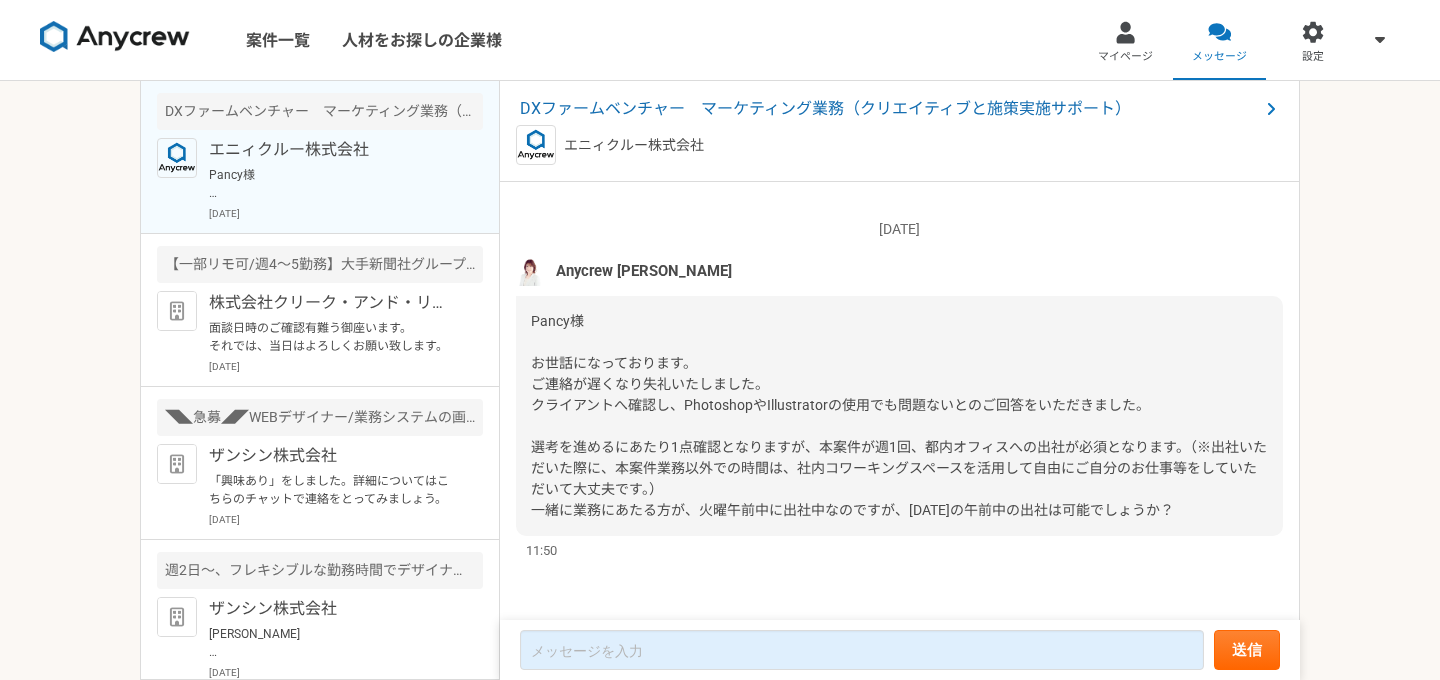 click on "送信" at bounding box center (900, 650) 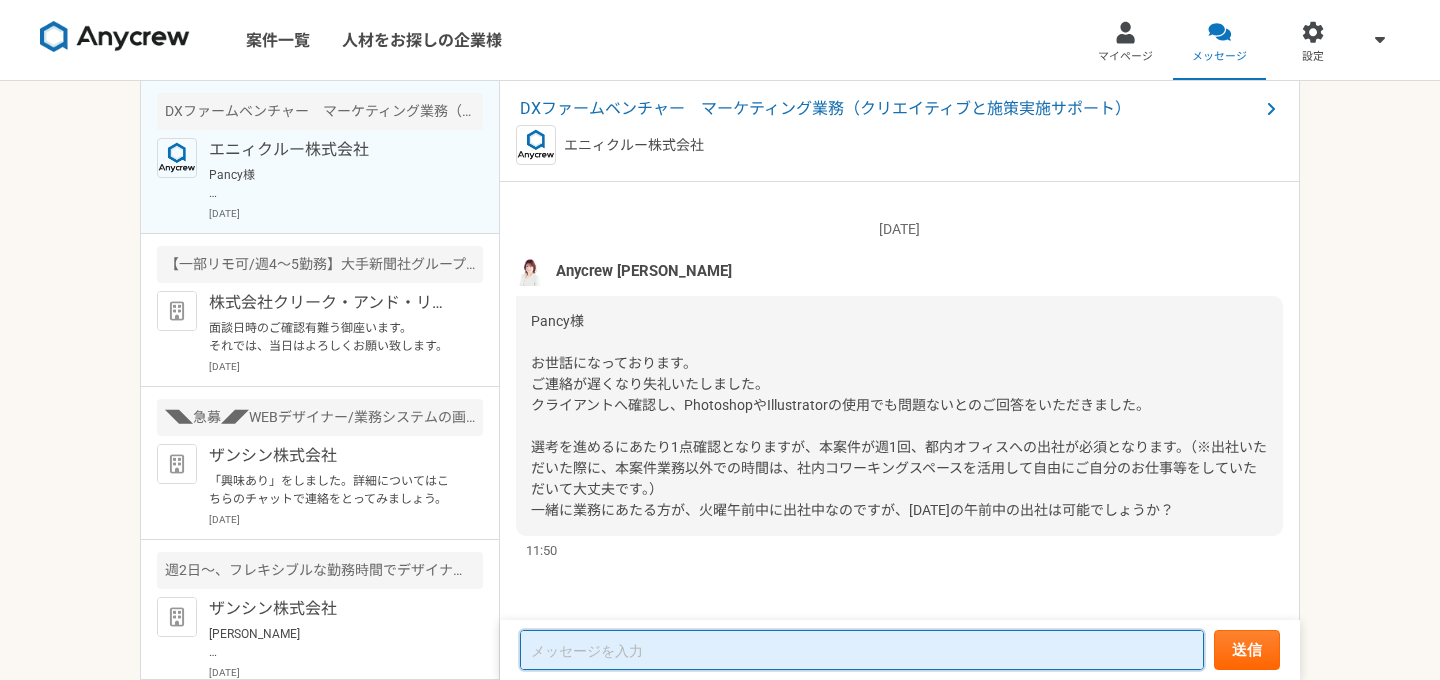 click at bounding box center (862, 650) 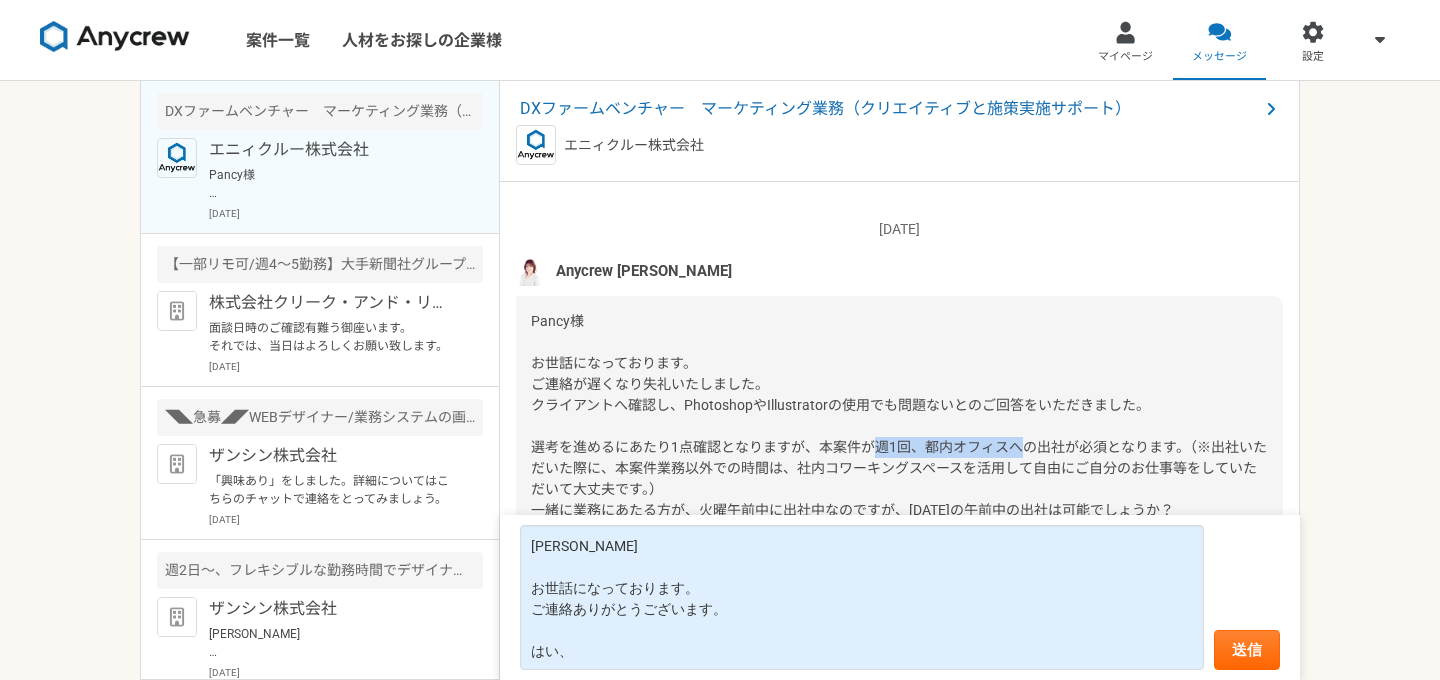 drag, startPoint x: 873, startPoint y: 448, endPoint x: 1025, endPoint y: 451, distance: 152.0296 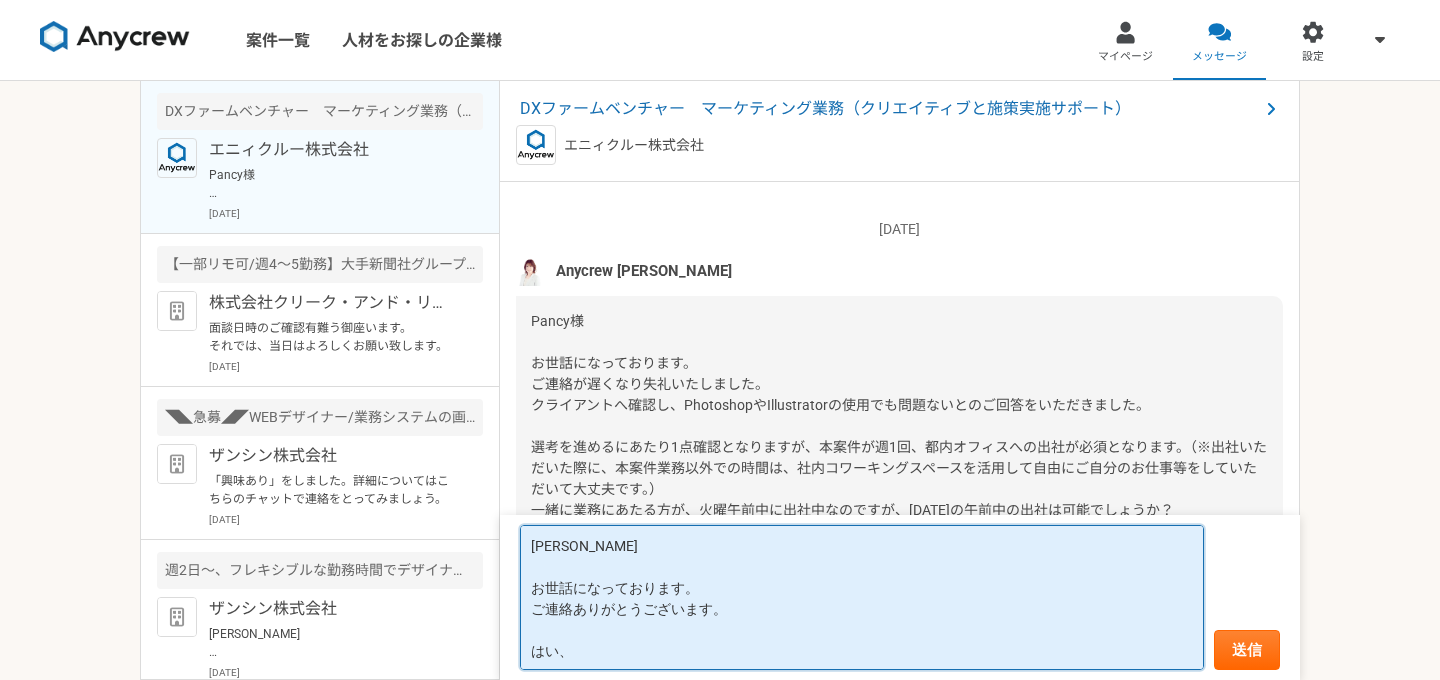 click on "[PERSON_NAME]
お世話になっております。
ご連絡ありがとうございます。
はい、" at bounding box center (862, 597) 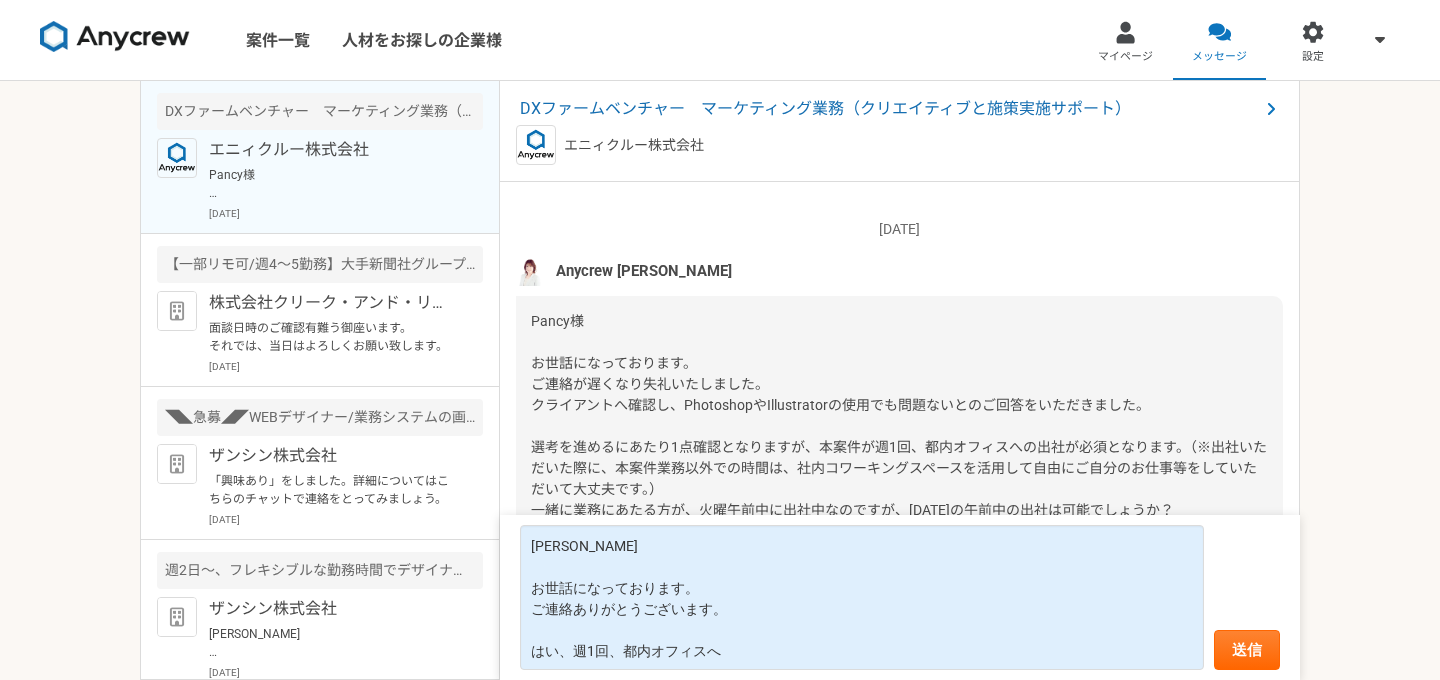click on "Pancy様
お世話になっております。
ご連絡が遅くなり失礼いたしました。
クライアントへ確認し、PhotoshopやIllustratorの使用でも問題ないとのご回答をいただきました。
選考を進めるにあたり1点確認となりますが、本案件が週1回、都内オフィスへの出社が必須となります。（※出社いただいた際に、本案件業務以外での時間は、社内コワーキングスペースを活用して自由にご自分のお仕事等をしていただいて大丈夫です。）
一緒に業務にあたる方が、火曜午前中に出社中なのですが、[DATE]の午前中の出社は可能でしょうか？" at bounding box center (899, 415) 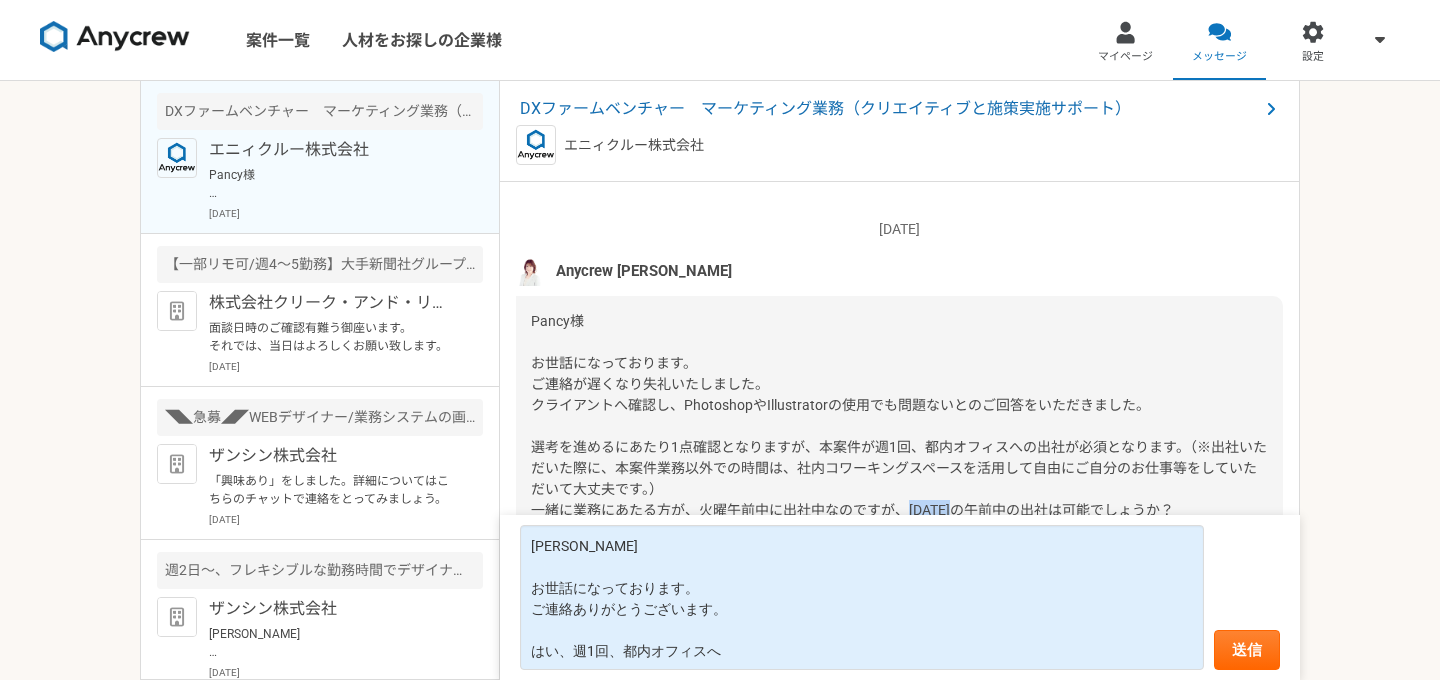 drag, startPoint x: 911, startPoint y: 505, endPoint x: 999, endPoint y: 508, distance: 88.051125 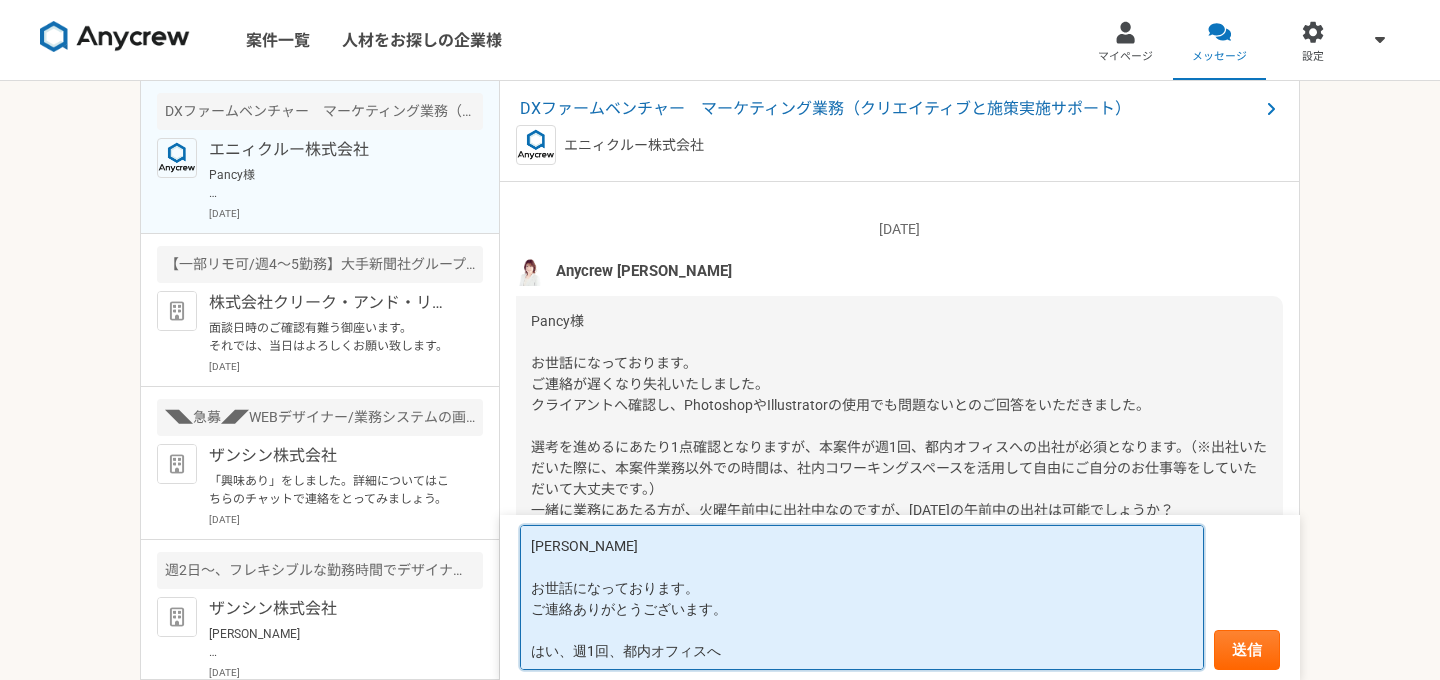 click on "[PERSON_NAME]
お世話になっております。
ご連絡ありがとうございます。
はい、週1回、都内オフィスへ" at bounding box center (862, 597) 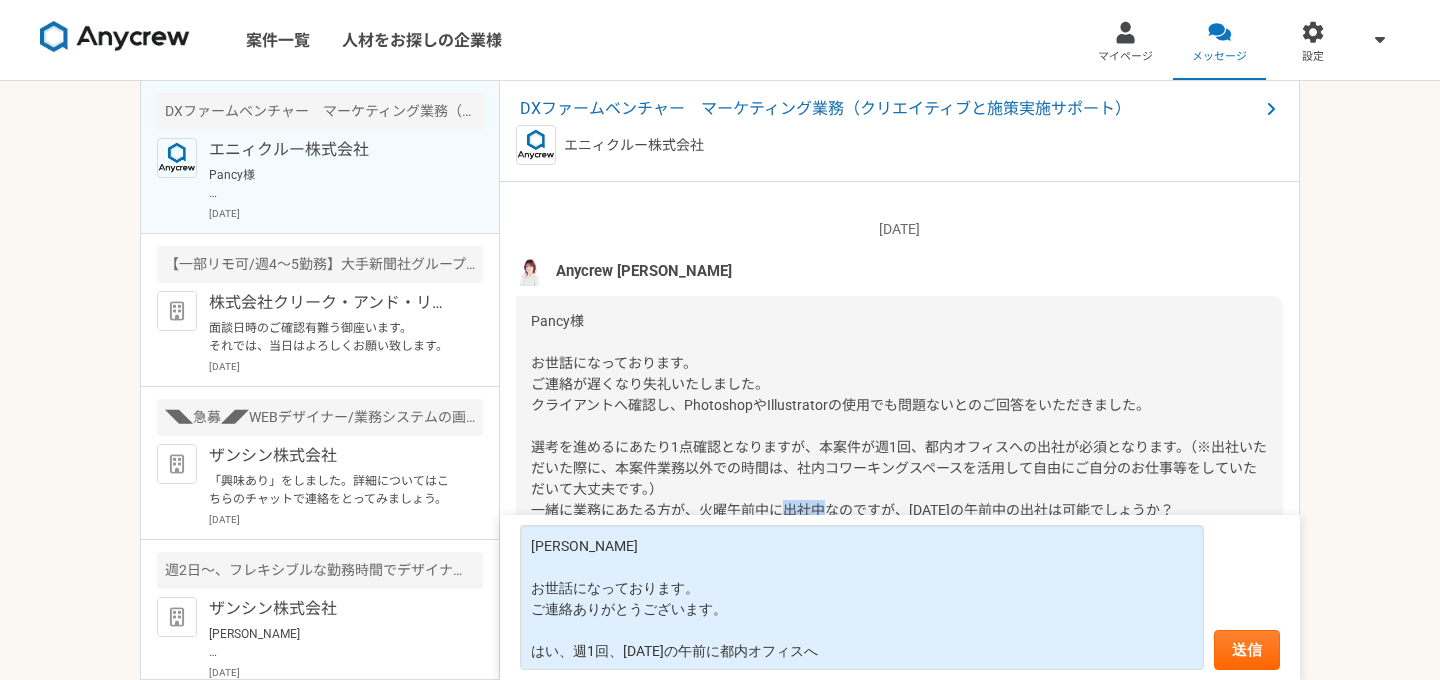 drag, startPoint x: 826, startPoint y: 508, endPoint x: 786, endPoint y: 507, distance: 40.012497 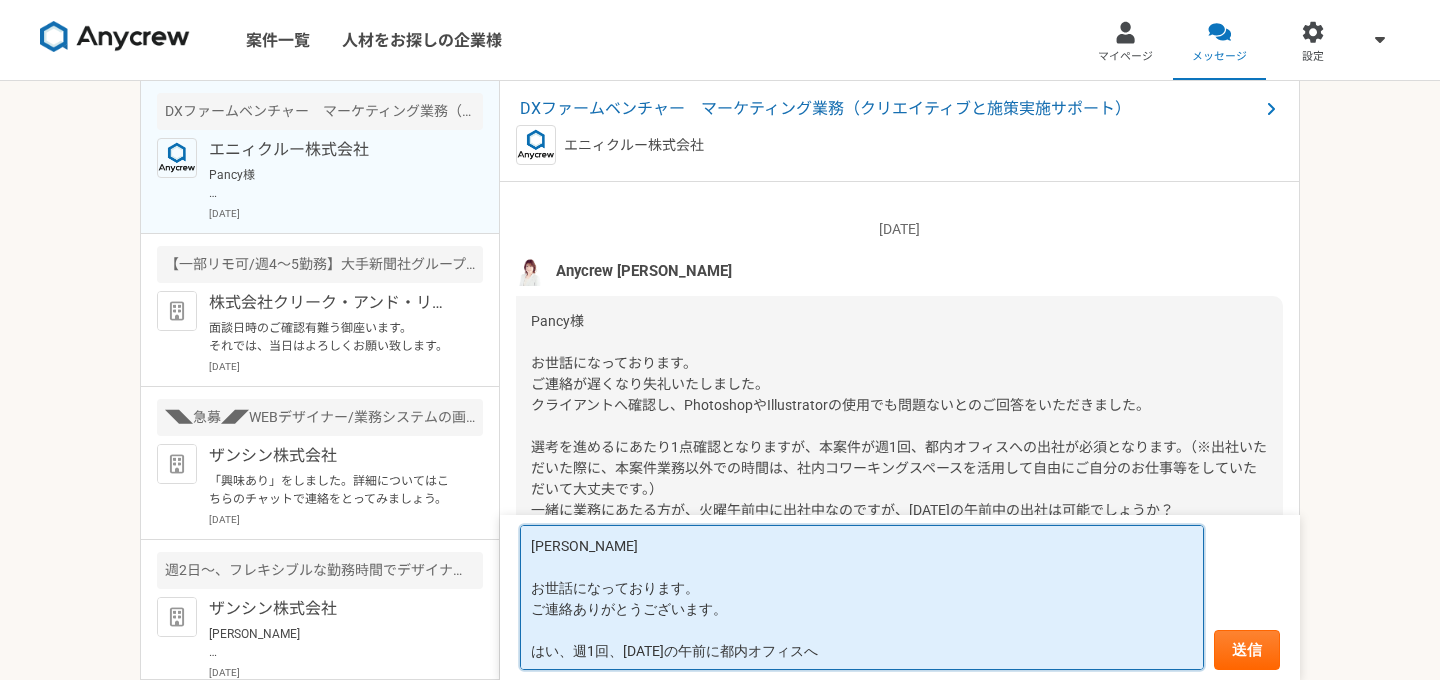 click on "[PERSON_NAME]
お世話になっております。
ご連絡ありがとうございます。
はい、週1回、[DATE]の午前に都内オフィスへ" at bounding box center [862, 597] 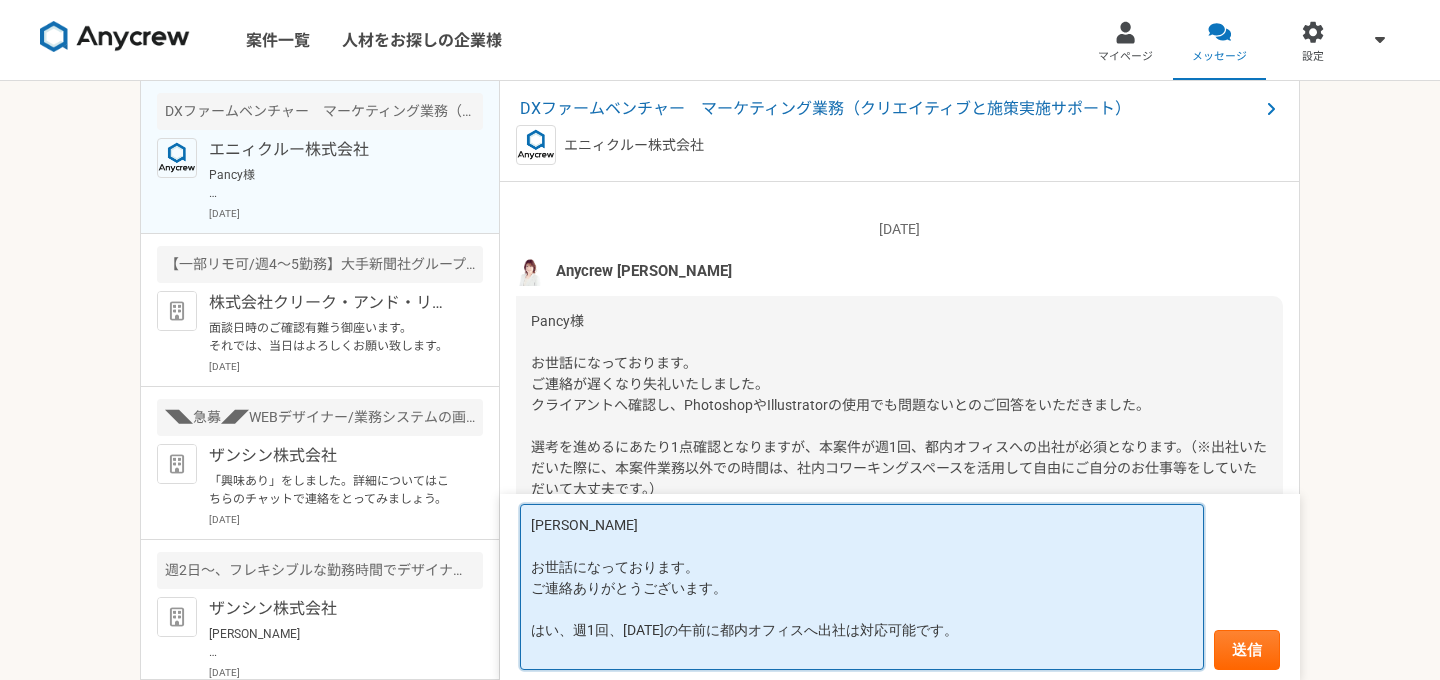 type on "[PERSON_NAME]
お世話になっております。
ご連絡ありがとうございます。
はい、週1回、[DATE]の午前に都内オフィスへ出社は対応可能です。" 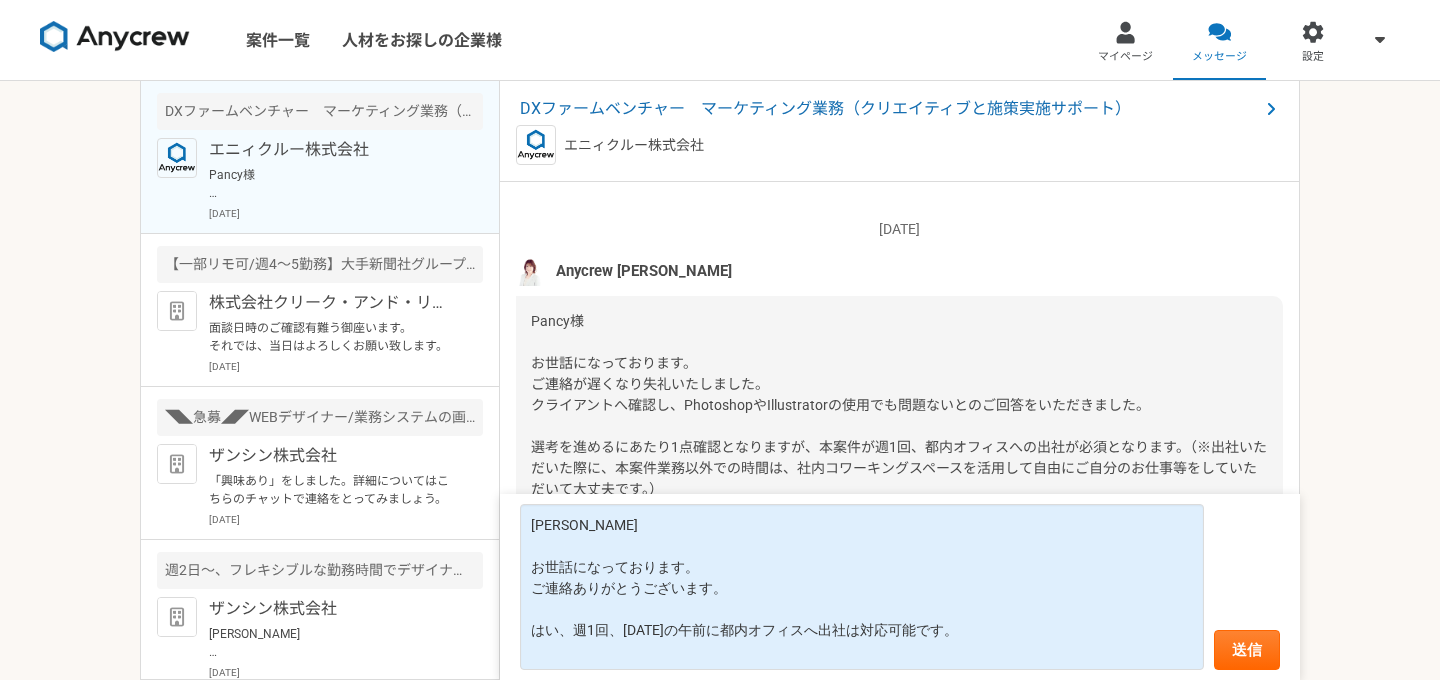 click on "Pancy様
お世話になっております。
ご連絡が遅くなり失礼いたしました。
クライアントへ確認し、PhotoshopやIllustratorの使用でも問題ないとのご回答をいただきました。
選考を進めるにあたり1点確認となりますが、本案件が週1回、都内オフィスへの出社が必須となります。（※出社いただいた際に、本案件業務以外での時間は、社内コワーキングスペースを活用して自由にご自分のお仕事等をしていただいて大丈夫です。）
一緒に業務にあたる方が、火曜午前中に出社中なのですが、[DATE]の午前中の出社は可能でしょうか？" at bounding box center [899, 415] 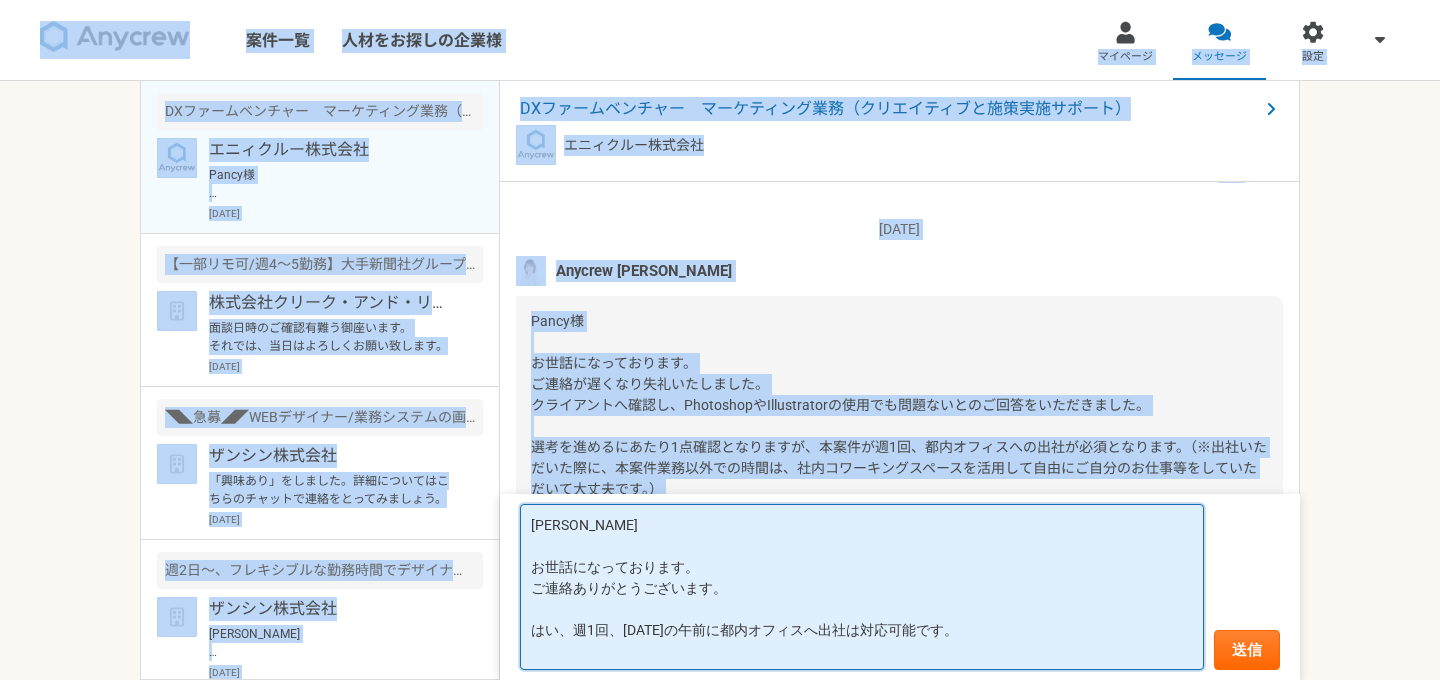 click on "[PERSON_NAME]
お世話になっております。
ご連絡ありがとうございます。
はい、週1回、[DATE]の午前に都内オフィスへ出社は対応可能です。" at bounding box center (862, 587) 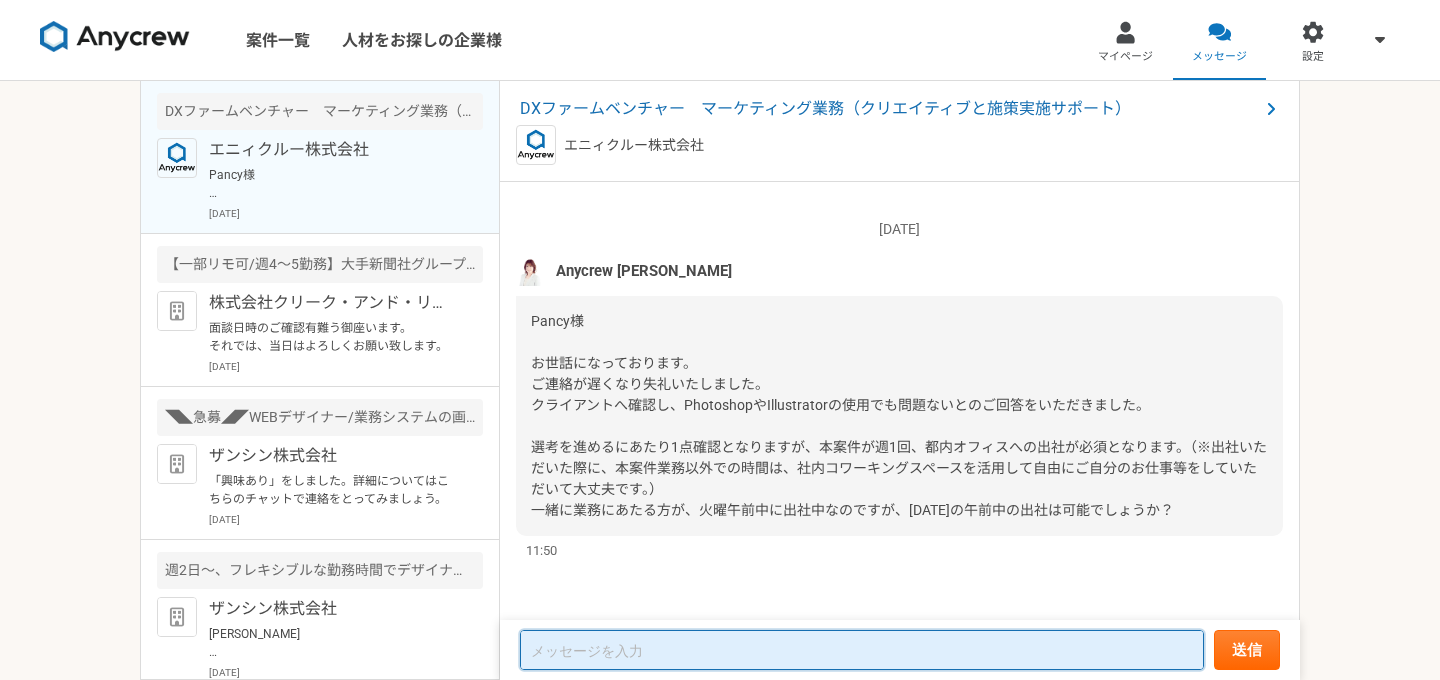 paste on "[PERSON_NAME]
お世話になっております。
ご連絡ありがとうございます。
はい、週1回、[DATE]の午前に都内オフィスへ出社は対応可能です。" 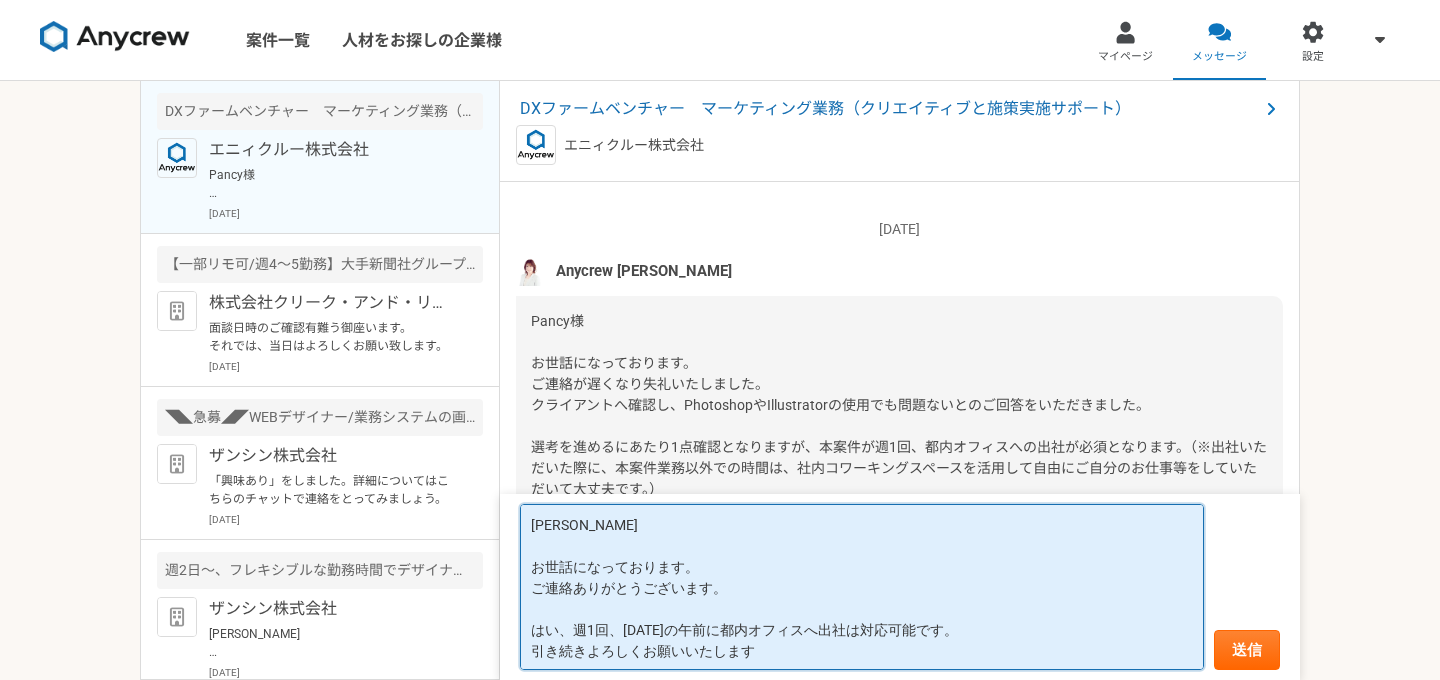 type on "[PERSON_NAME]
お世話になっております。
ご連絡ありがとうございます。
はい、週1回、[DATE]の午前に都内オフィスへ出社は対応可能です。
引き続きよろしくお願いいたします。" 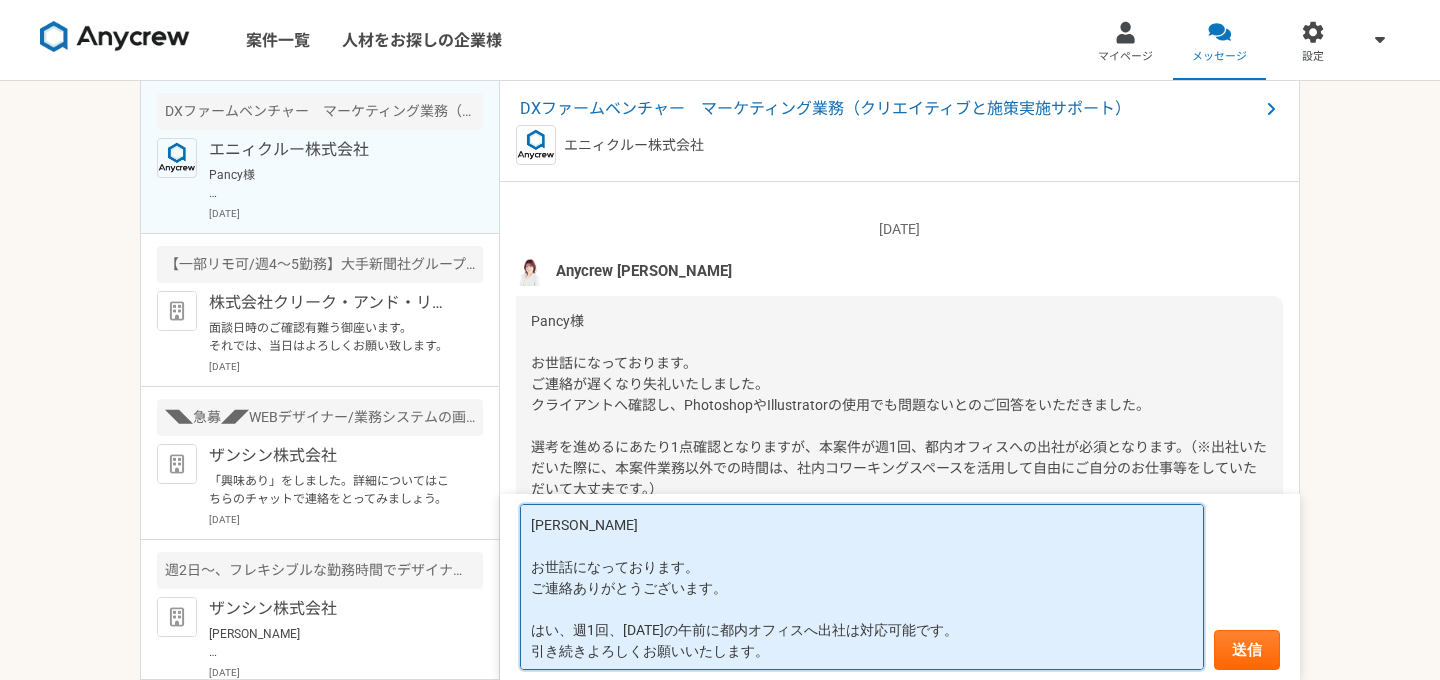 click on "[PERSON_NAME]
お世話になっております。
ご連絡ありがとうございます。
はい、週1回、[DATE]の午前に都内オフィスへ出社は対応可能です。
引き続きよろしくお願いいたします。" at bounding box center (862, 587) 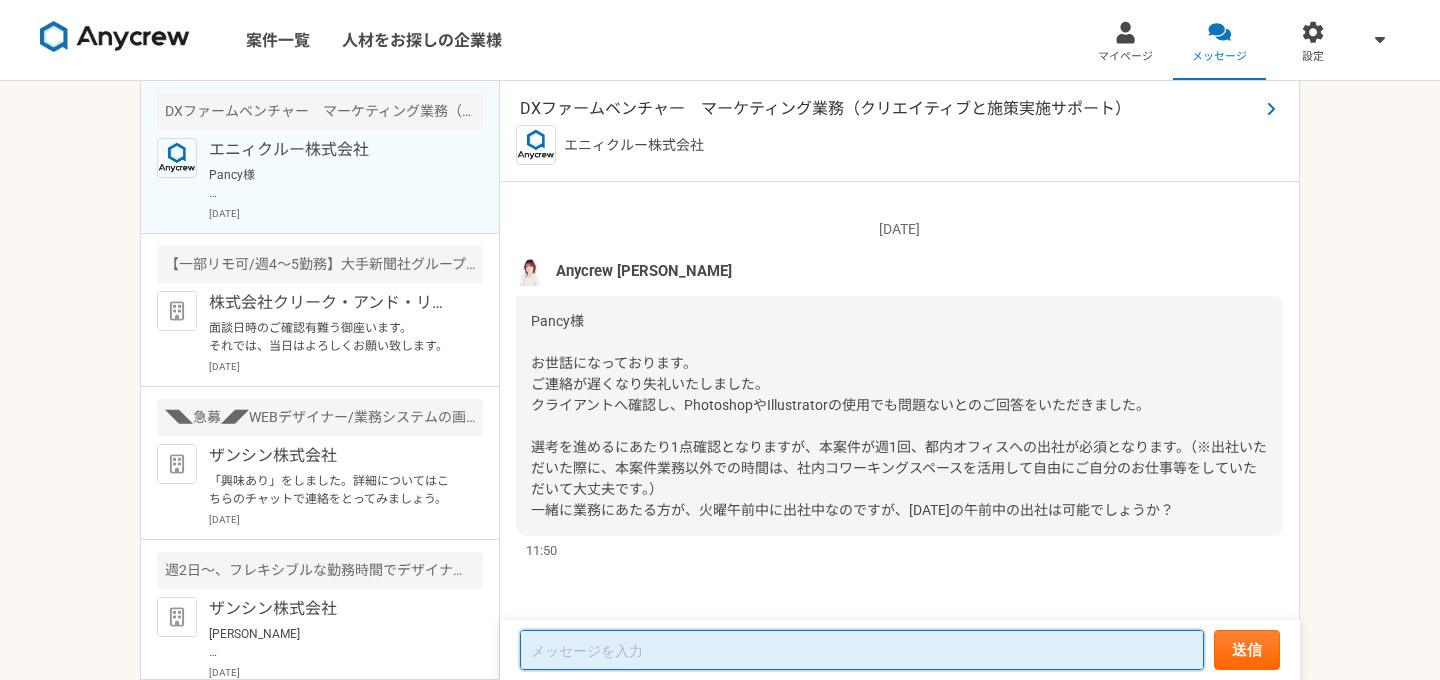 type 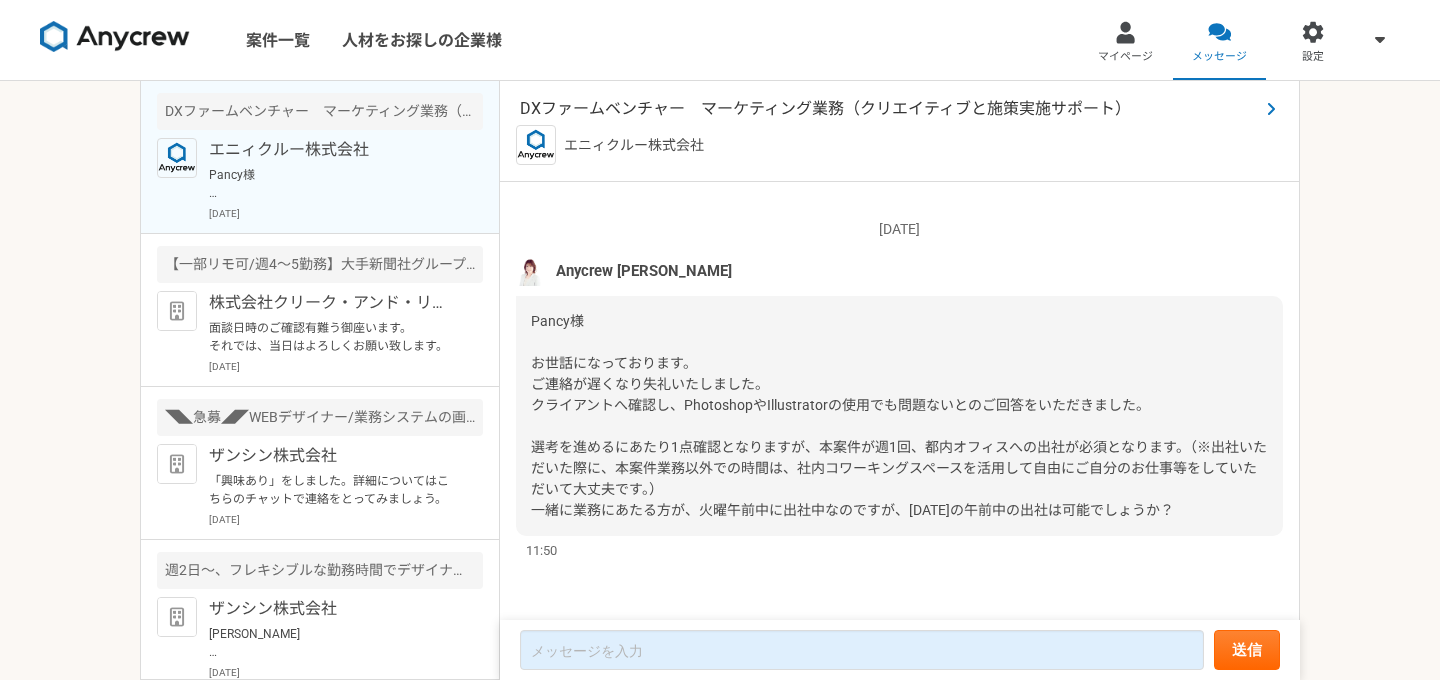 click on "DXファームベンチャー　マーケティング業務（クリエイティブと施策実施サポート）" at bounding box center (889, 109) 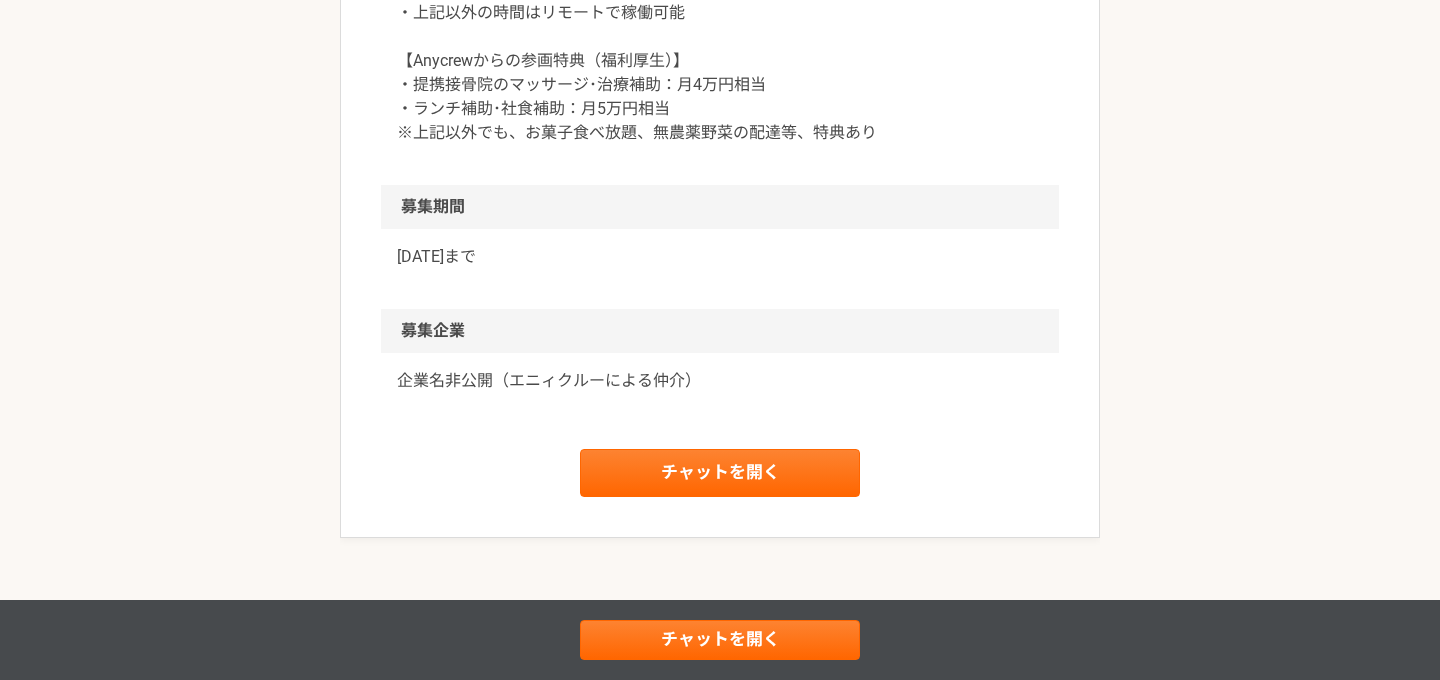 scroll, scrollTop: 2758, scrollLeft: 0, axis: vertical 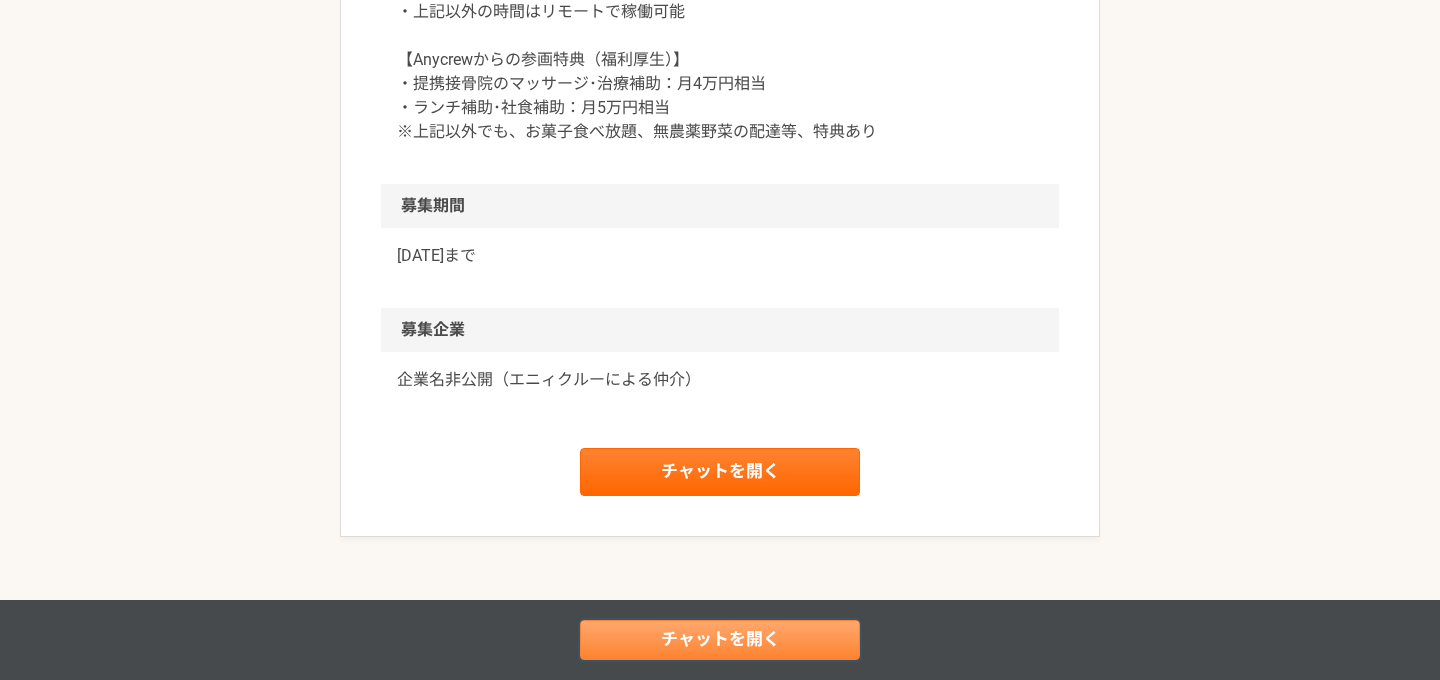click on "チャットを開く" at bounding box center [720, 640] 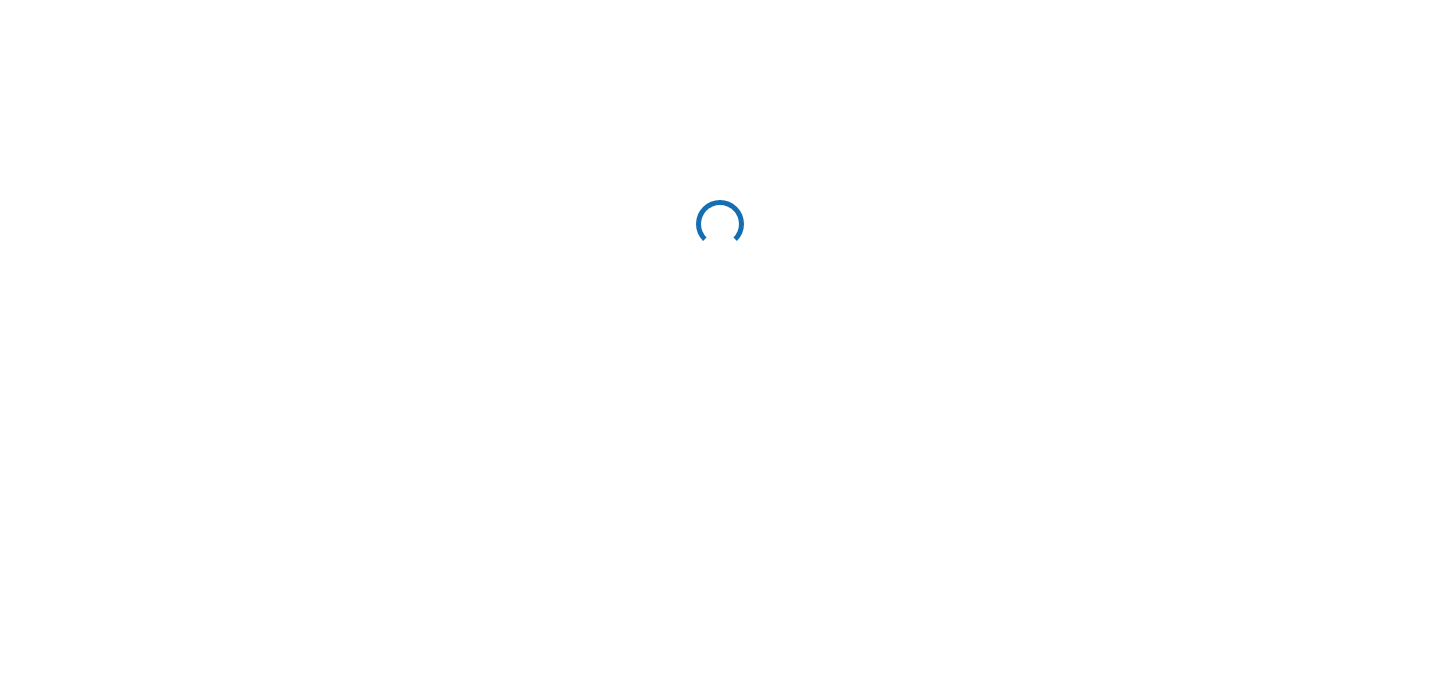 scroll, scrollTop: 0, scrollLeft: 0, axis: both 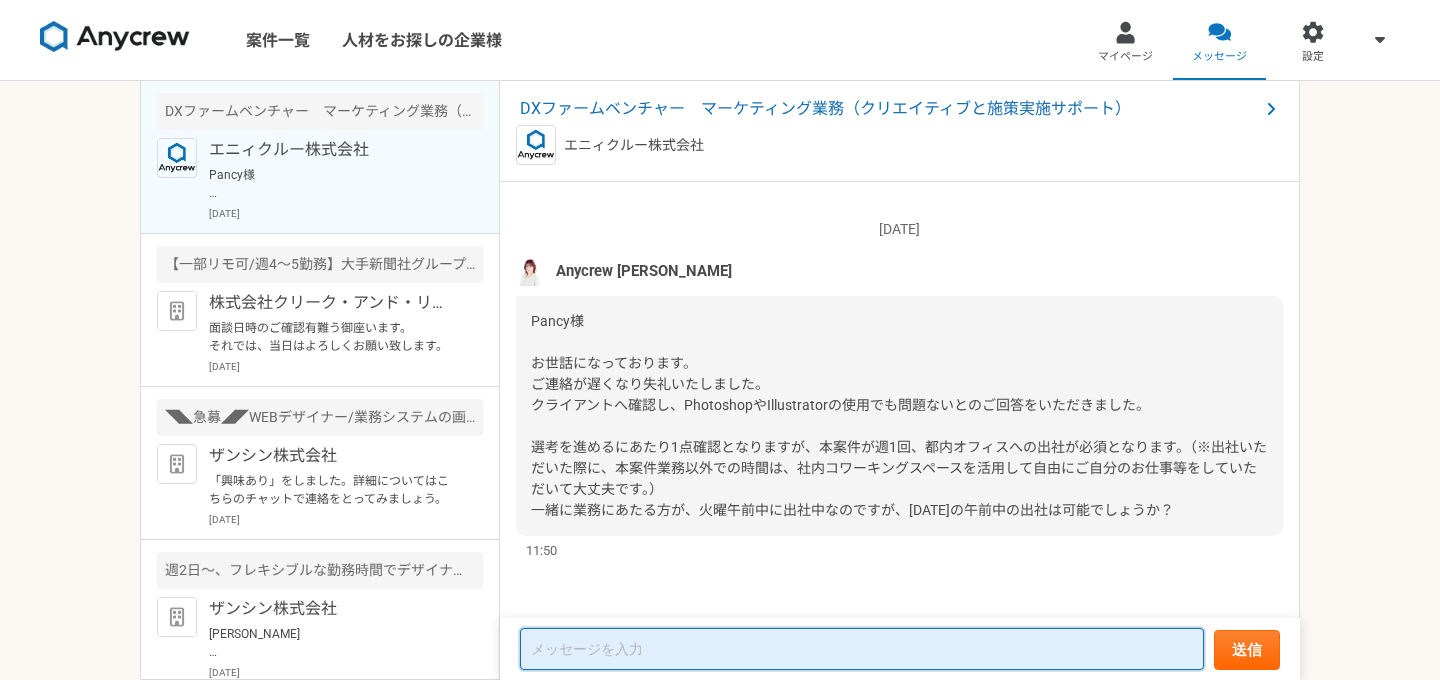 click at bounding box center [862, 649] 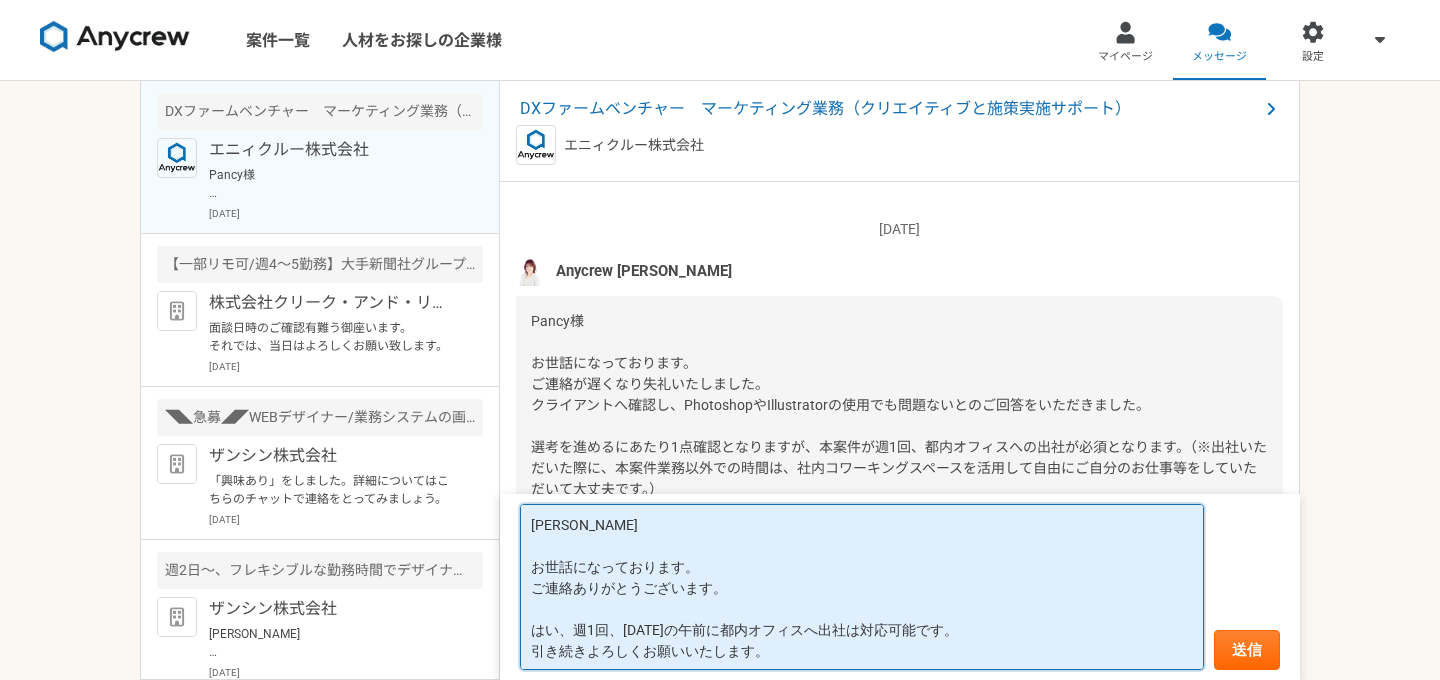 scroll, scrollTop: 2, scrollLeft: 0, axis: vertical 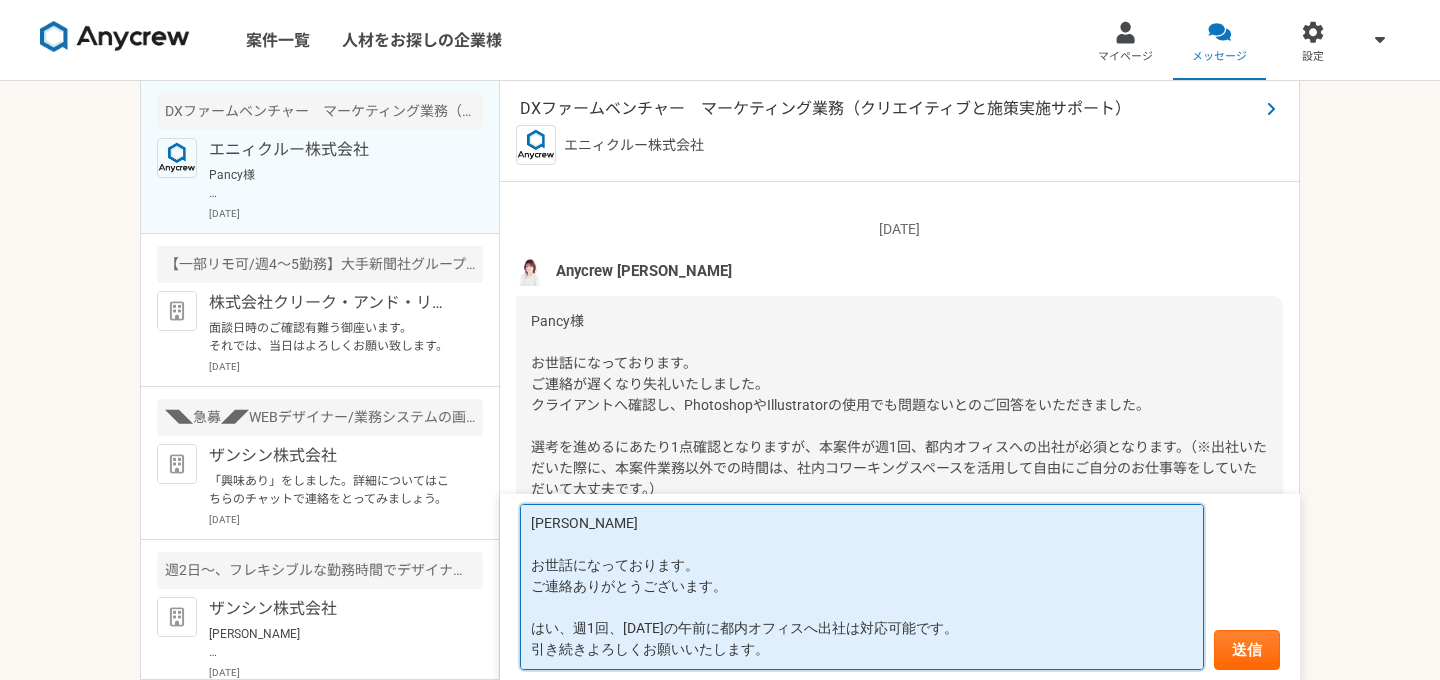 type on "[PERSON_NAME]
お世話になっております。
ご連絡ありがとうございます。
はい、週1回、[DATE]の午前に都内オフィスへ出社は対応可能です。
引き続きよろしくお願いいたします。" 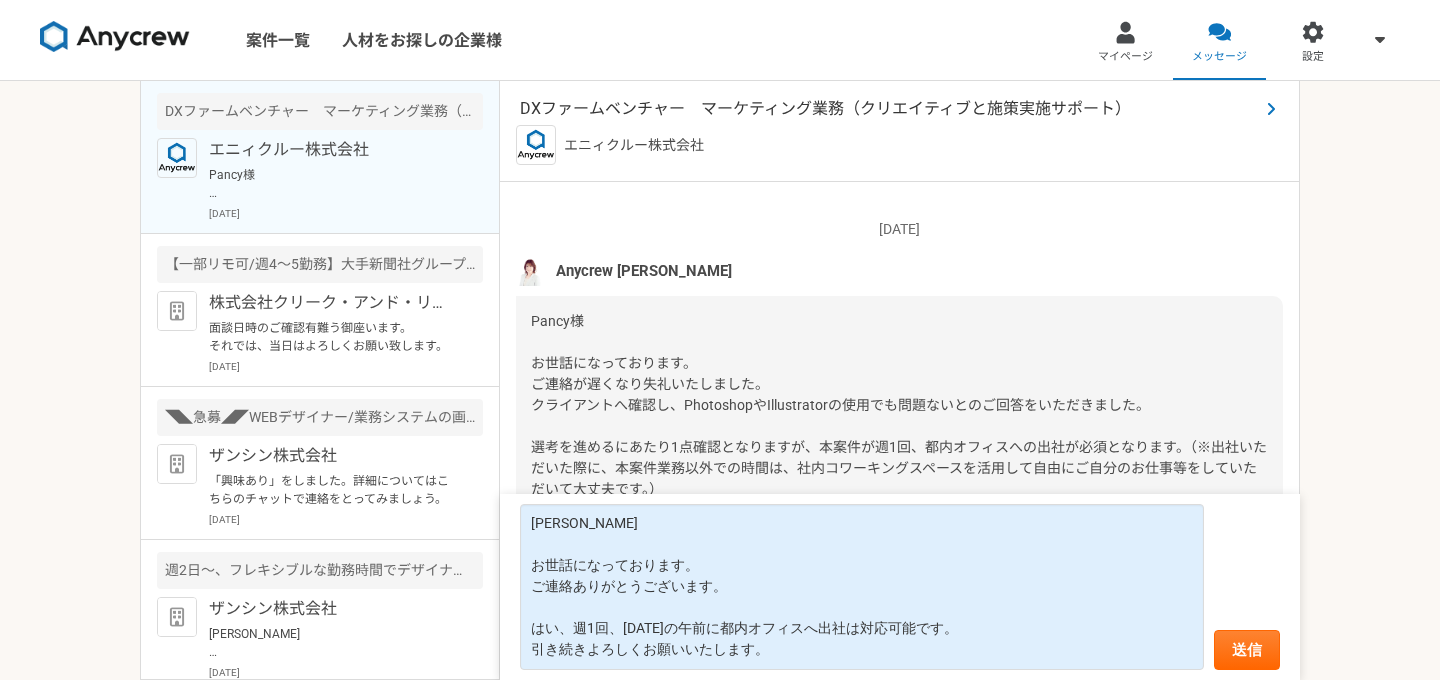 click on "DXファームベンチャー　マーケティング業務（クリエイティブと施策実施サポート）" at bounding box center [889, 109] 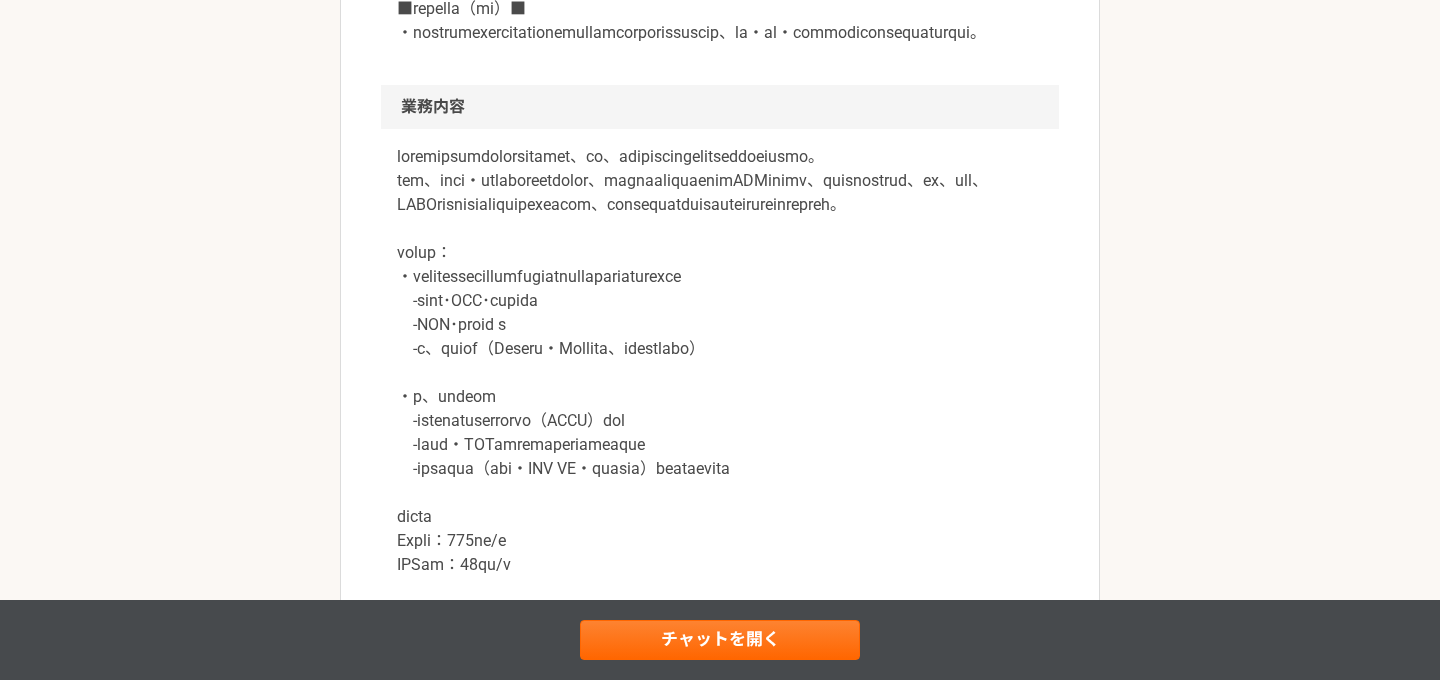 scroll, scrollTop: 1436, scrollLeft: 0, axis: vertical 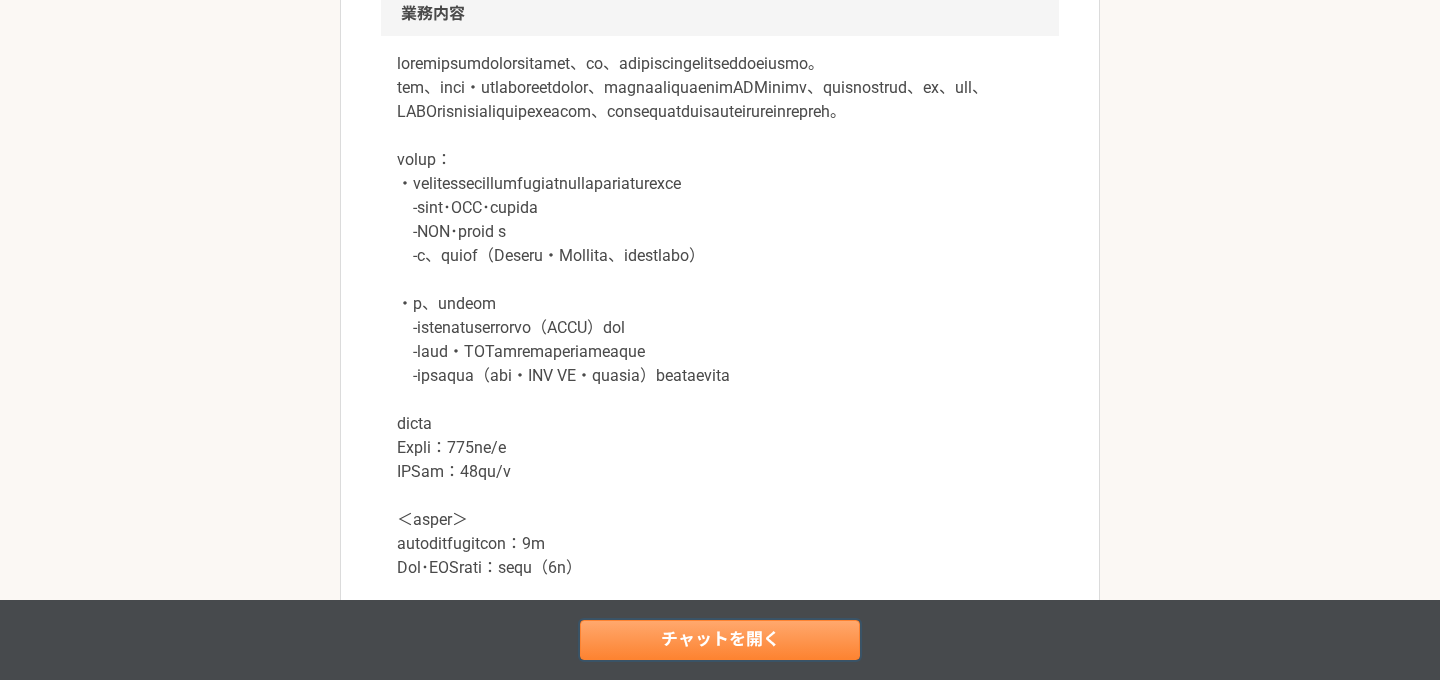 click on "チャットを開く" at bounding box center (720, 640) 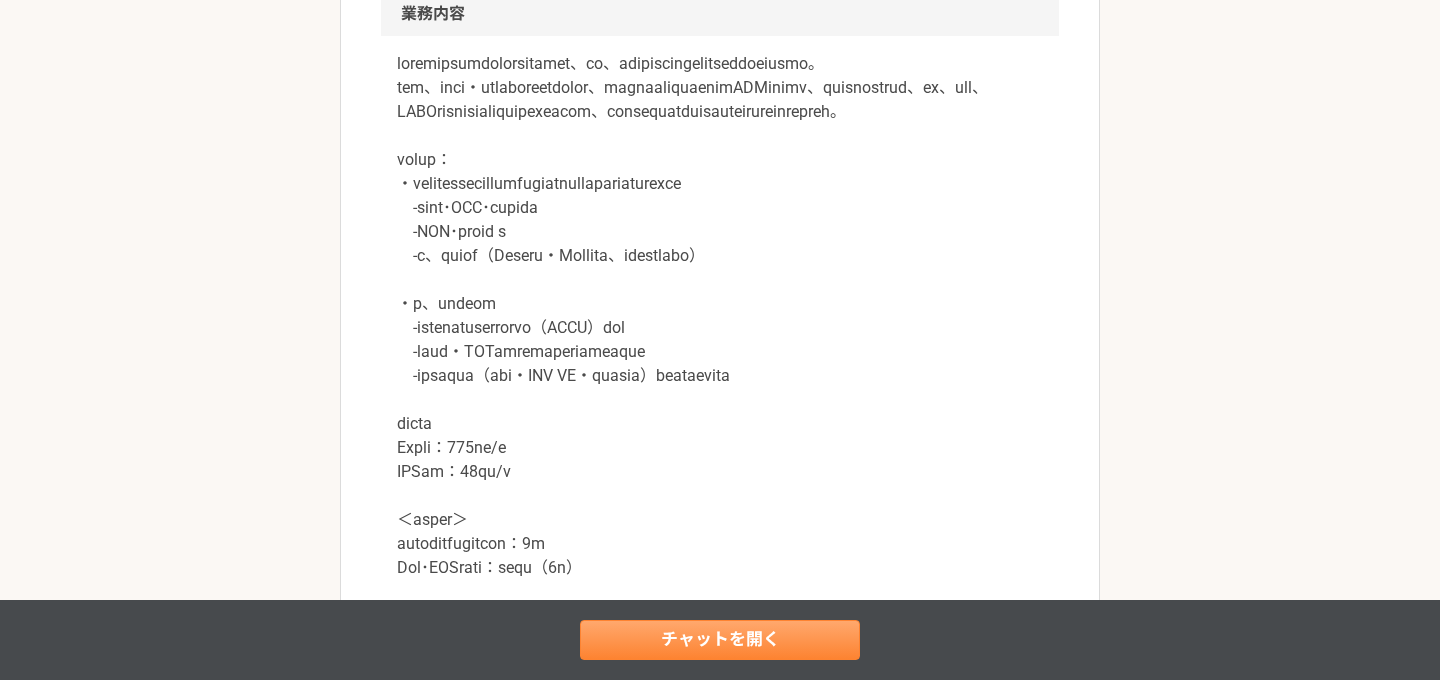 scroll, scrollTop: 0, scrollLeft: 0, axis: both 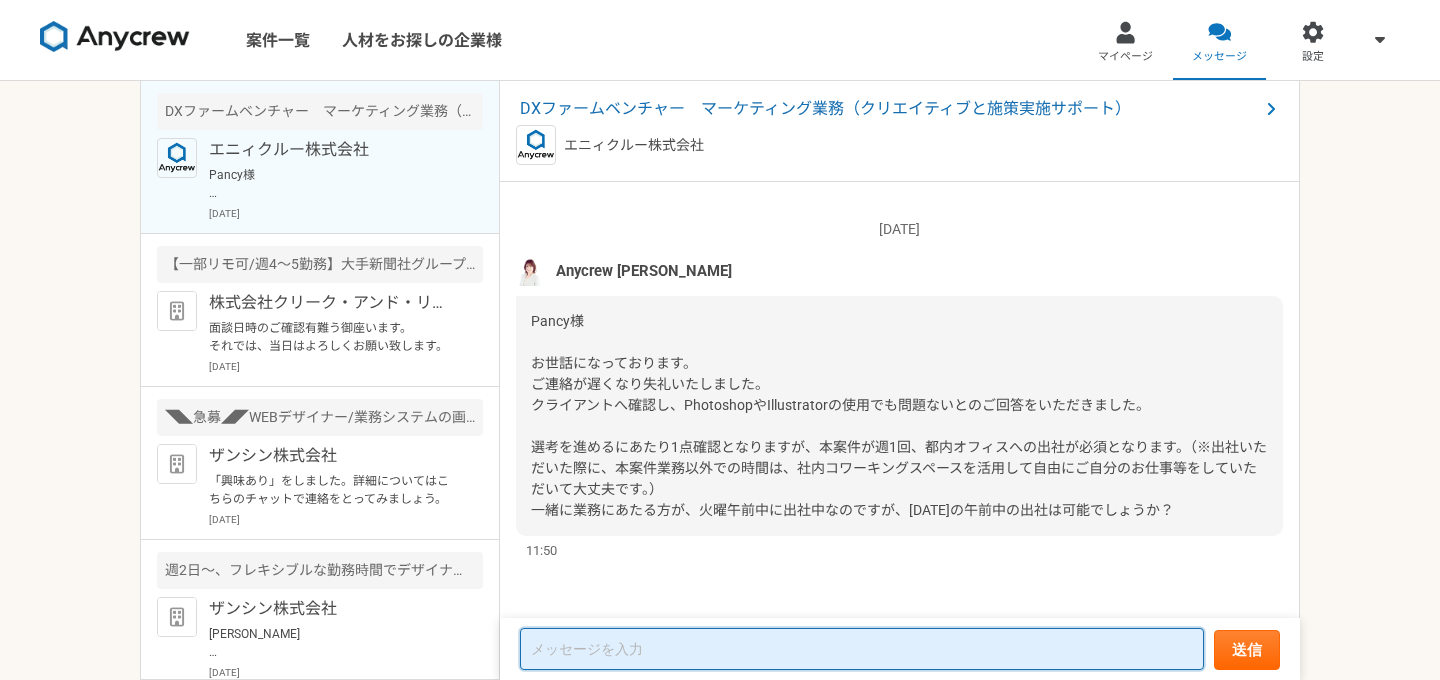 click at bounding box center [862, 649] 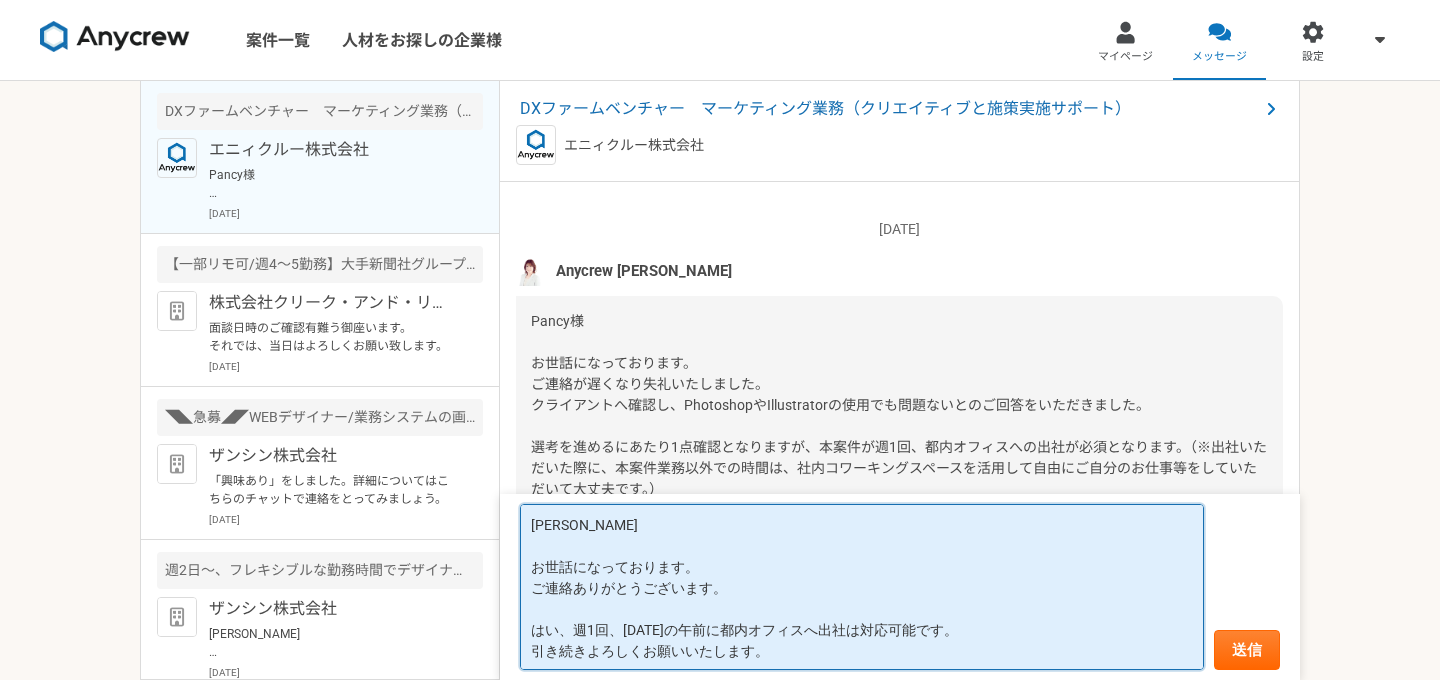 drag, startPoint x: 958, startPoint y: 627, endPoint x: 521, endPoint y: 631, distance: 437.0183 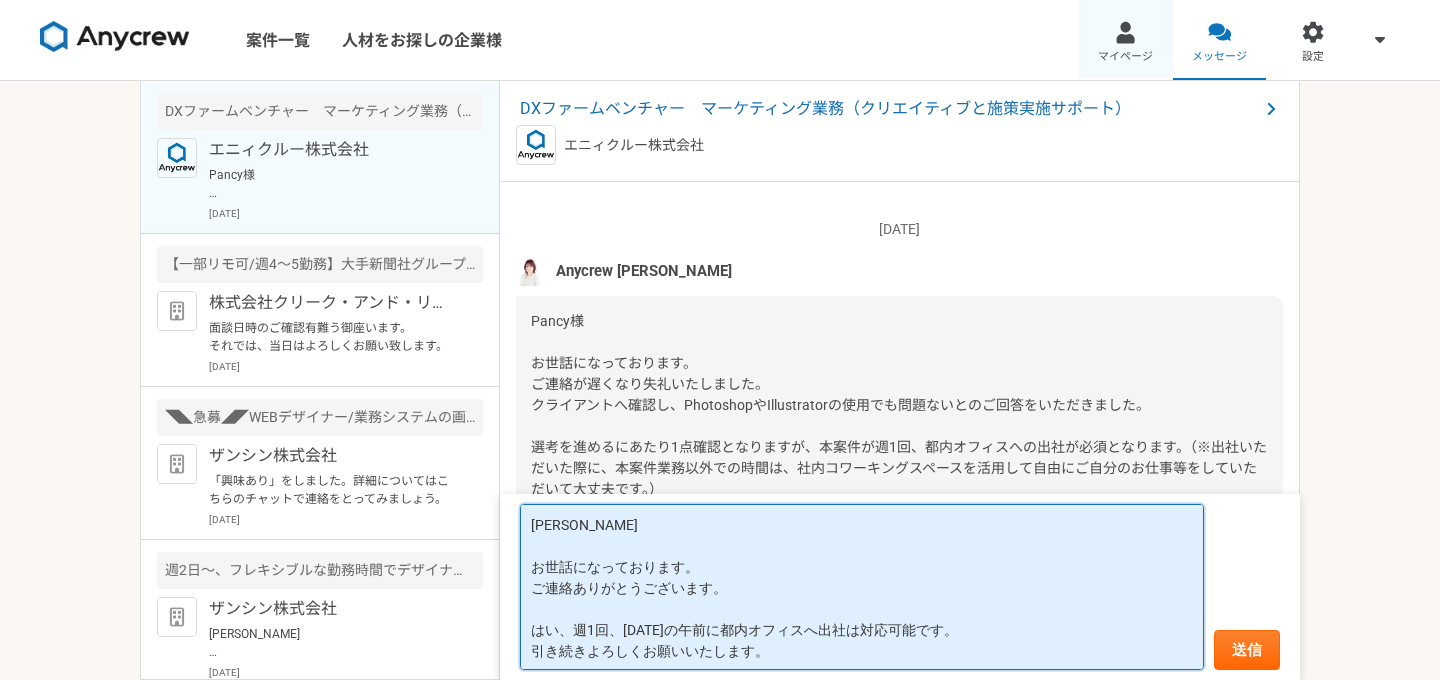 type on "[PERSON_NAME]
お世話になっております。
ご連絡ありがとうございます。
はい、週1回、[DATE]の午前に都内オフィスへ出社は対応可能です。
引き続きよろしくお願いいたします。" 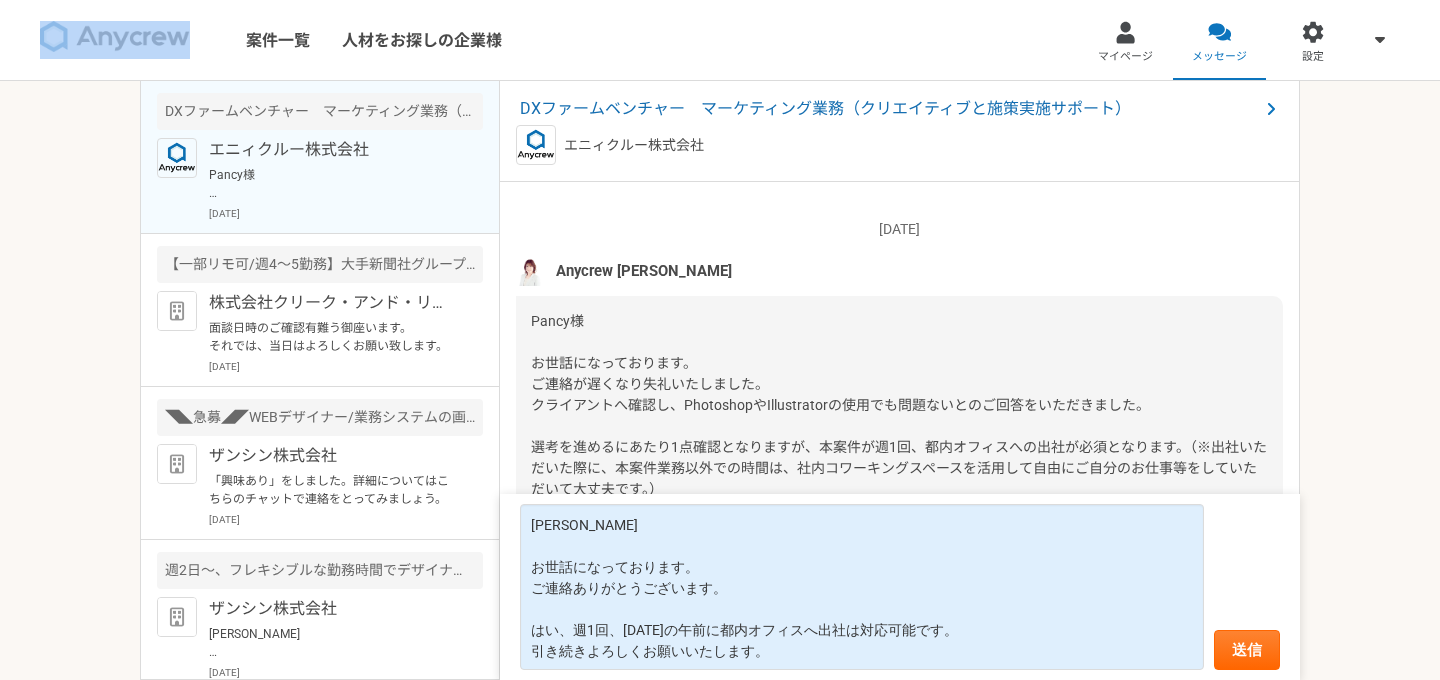 click at bounding box center [115, 37] 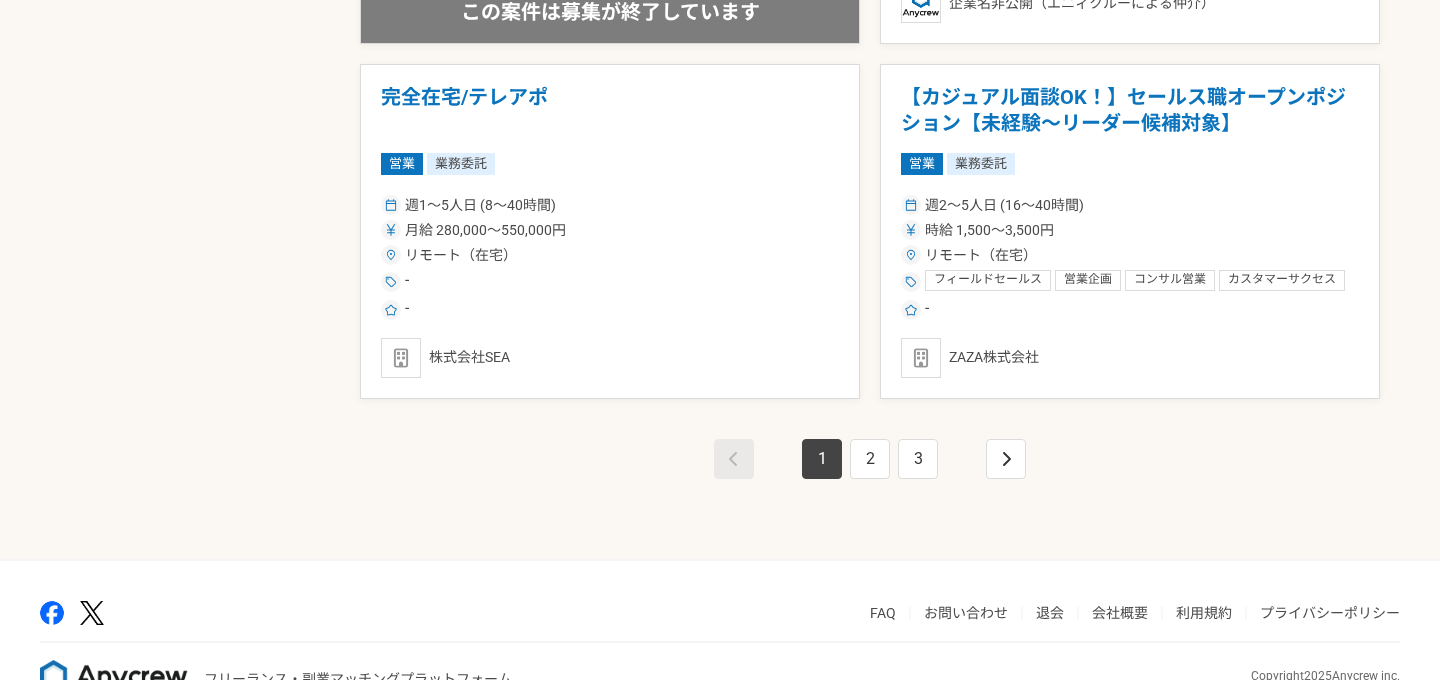 scroll, scrollTop: 3609, scrollLeft: 0, axis: vertical 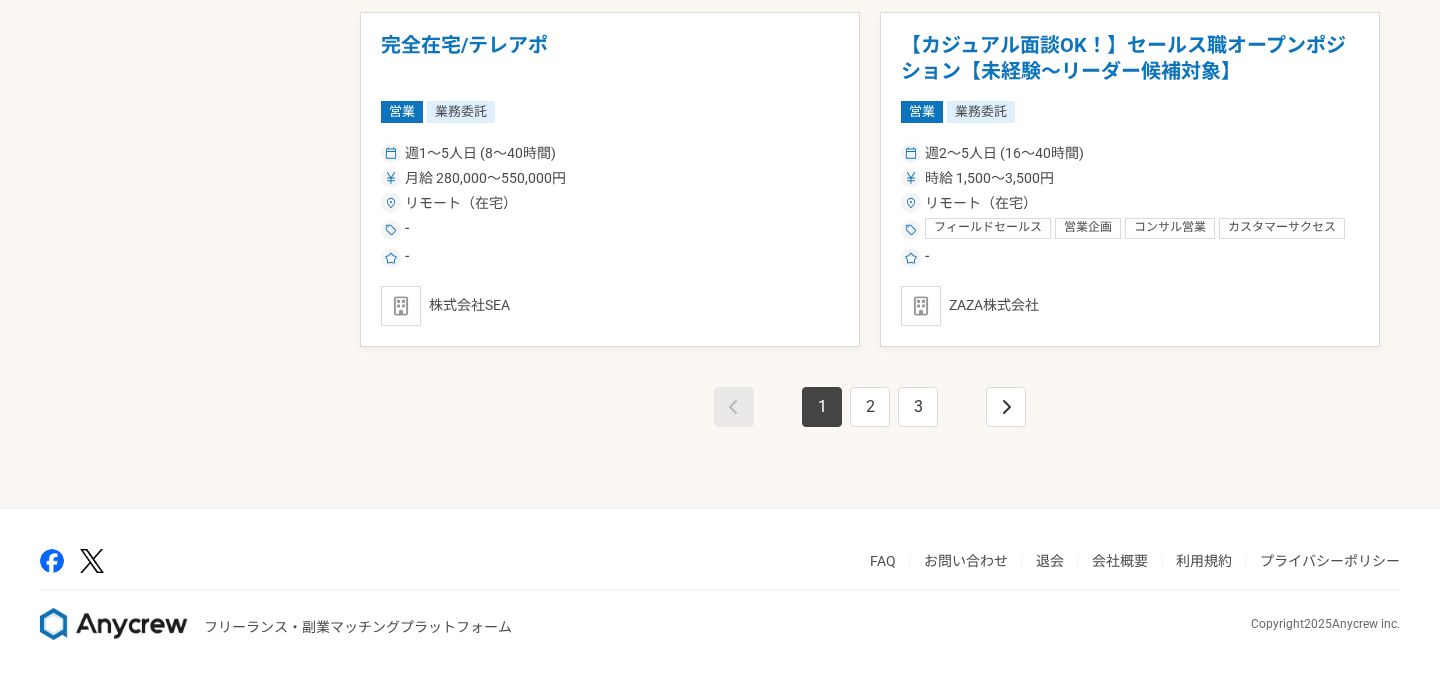 click on "FAQ" at bounding box center [883, 561] 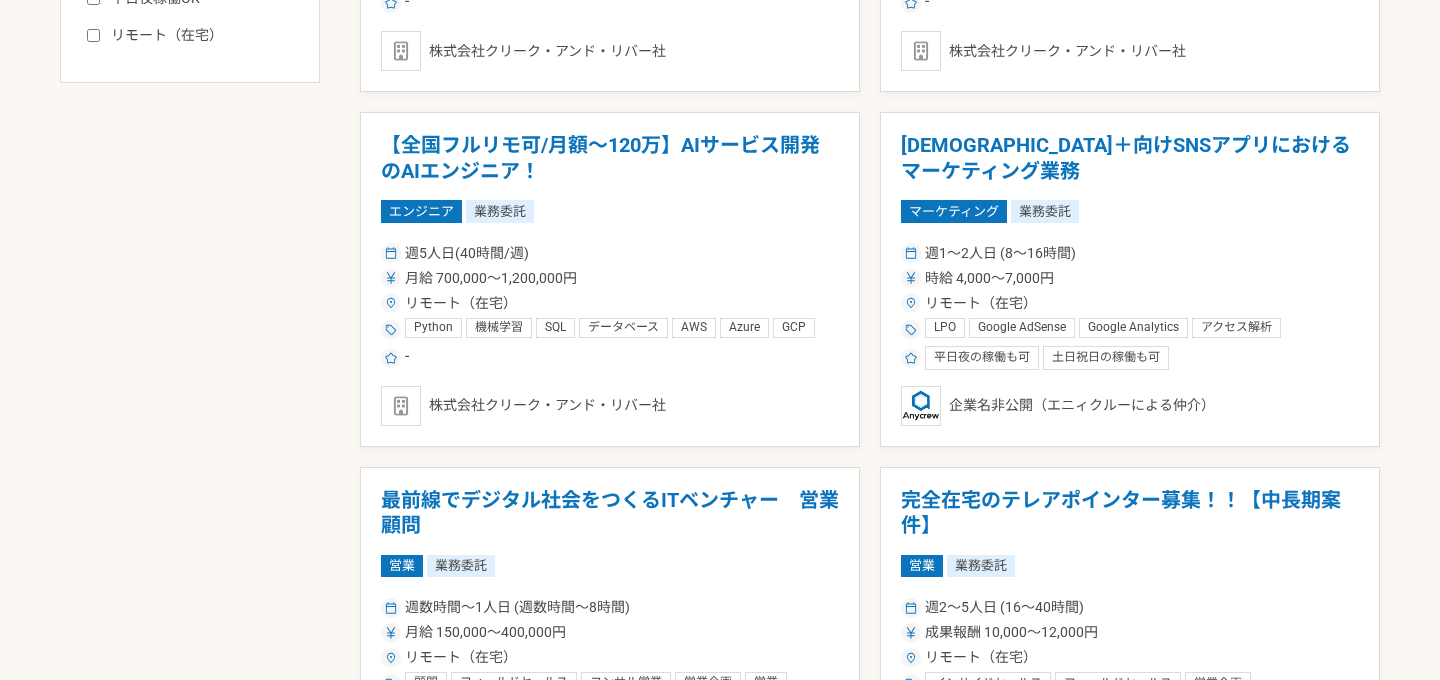 scroll, scrollTop: 0, scrollLeft: 0, axis: both 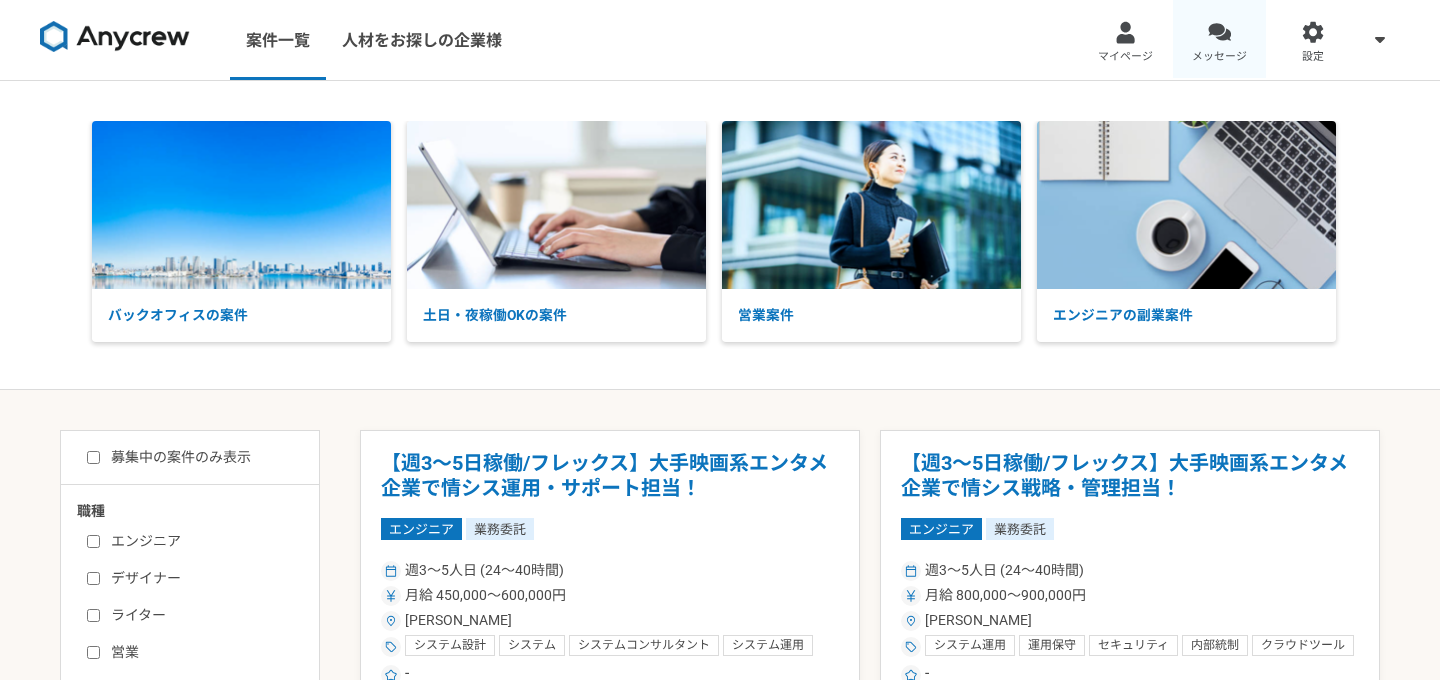 click on "メッセージ" at bounding box center (1219, 57) 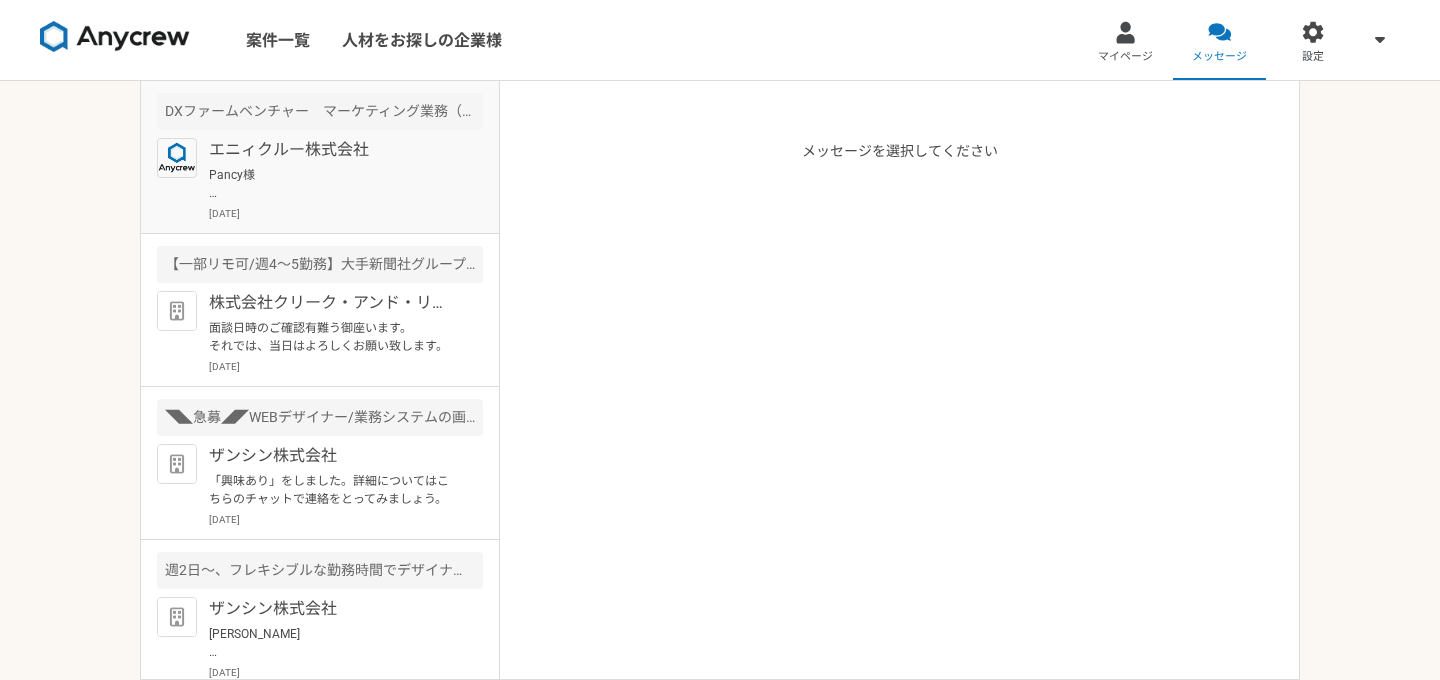 click on "Pancy様
お世話になっております。
ご連絡が遅くなり失礼いたしました。
クライアントへ確認し、PhotoshopやIllustratorの使用でも問題ないとのご回答をいただきました。
選考を進めるにあたり1点確認となりますが、本案件が週1回、都内オフィスへの出社が必須となります。（※出社いただいた際に、本案件業務以外での時間は、社内コワーキングスペースを活用して自由にご自分のお仕事等をしていただいて大丈夫です。）
一緒に業務にあたる方が、火曜午前中に出社中なのですが、[DATE]の午前中の出社は可能でしょうか？" at bounding box center (332, 184) 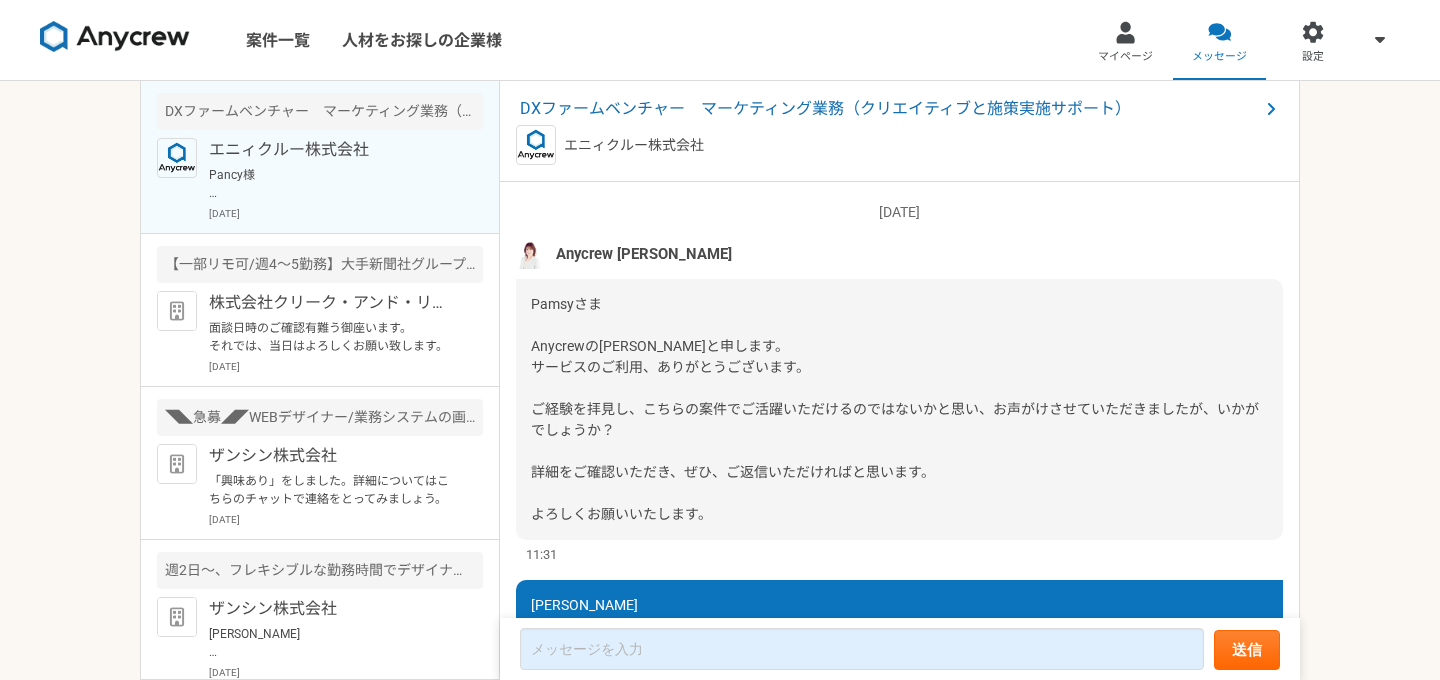 scroll, scrollTop: 1370, scrollLeft: 0, axis: vertical 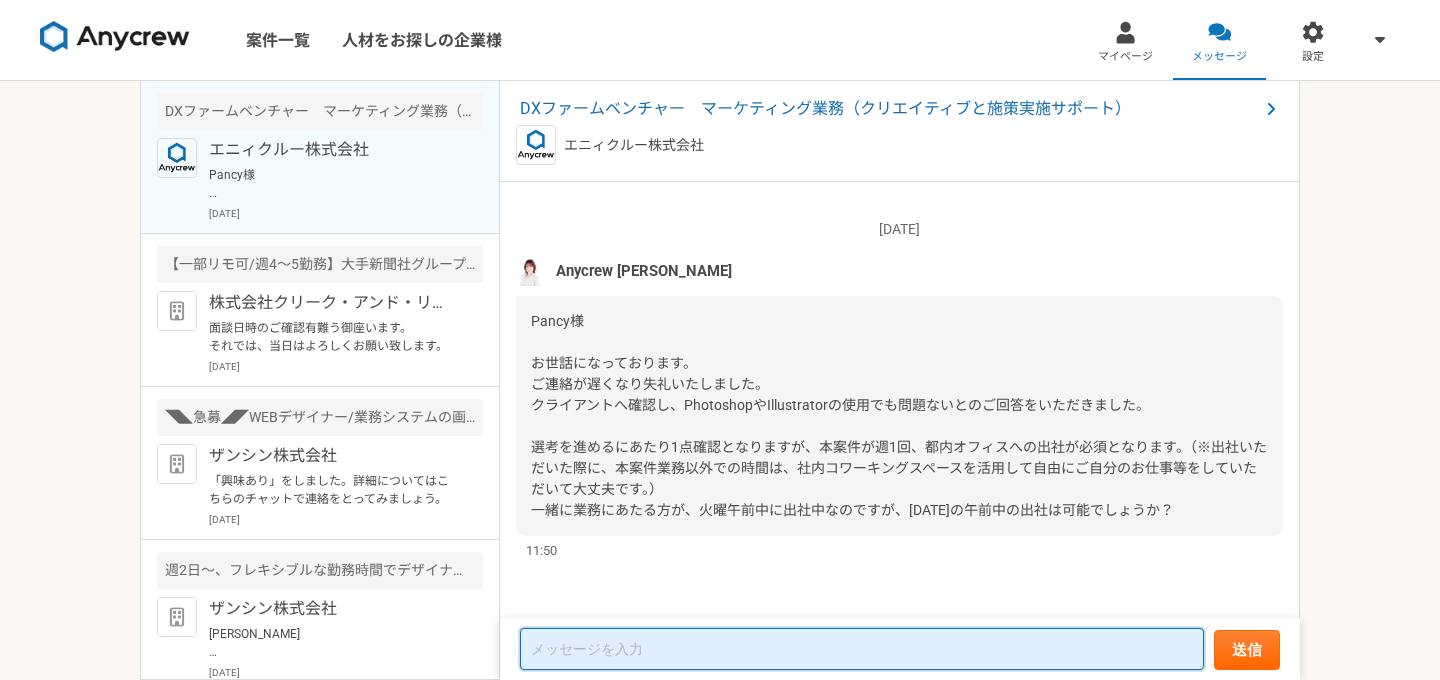 click at bounding box center [862, 649] 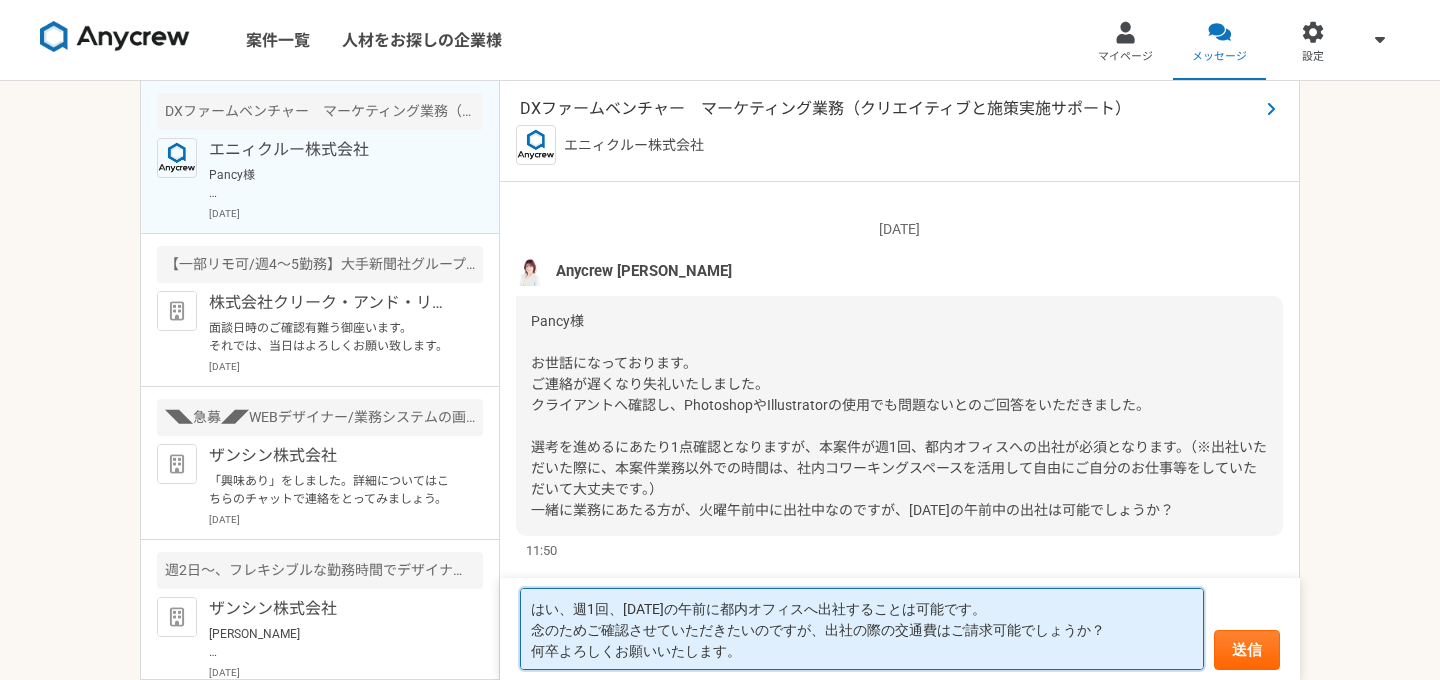 type on "はい、週1回、[DATE]の午前に都内オフィスへ出社することは可能です。
念のためご確認させていただきたいのですが、出社の際の交通費はご請求可能でしょうか？
何卒よろしくお願いいたします。" 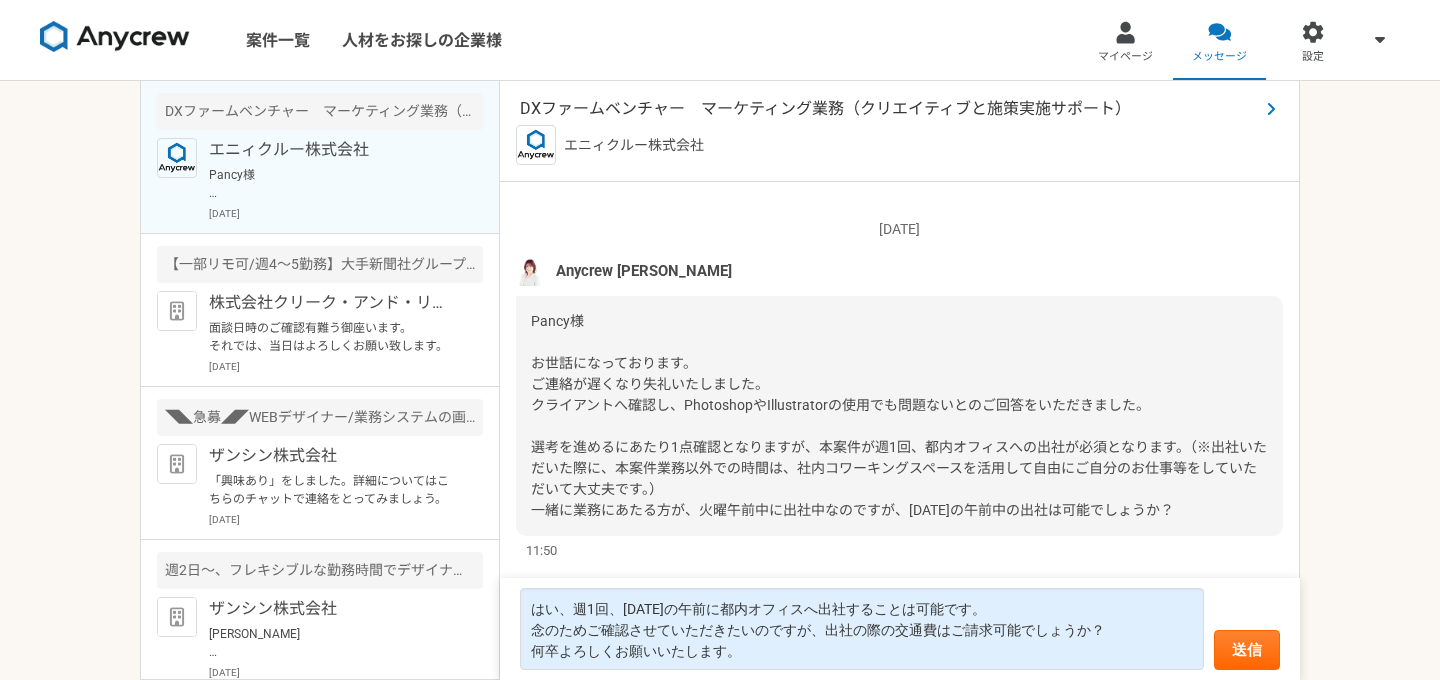 click on "DXファームベンチャー　マーケティング業務（クリエイティブと施策実施サポート）" at bounding box center [889, 109] 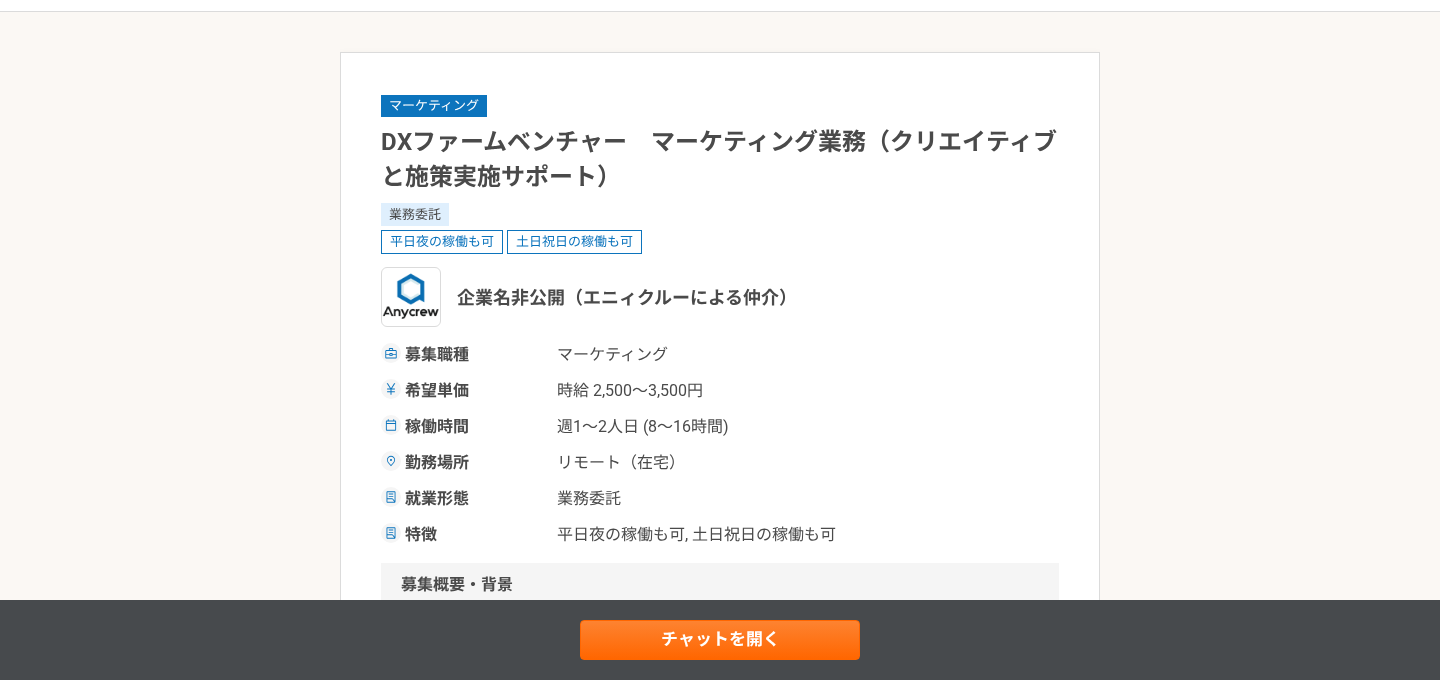 scroll, scrollTop: 73, scrollLeft: 0, axis: vertical 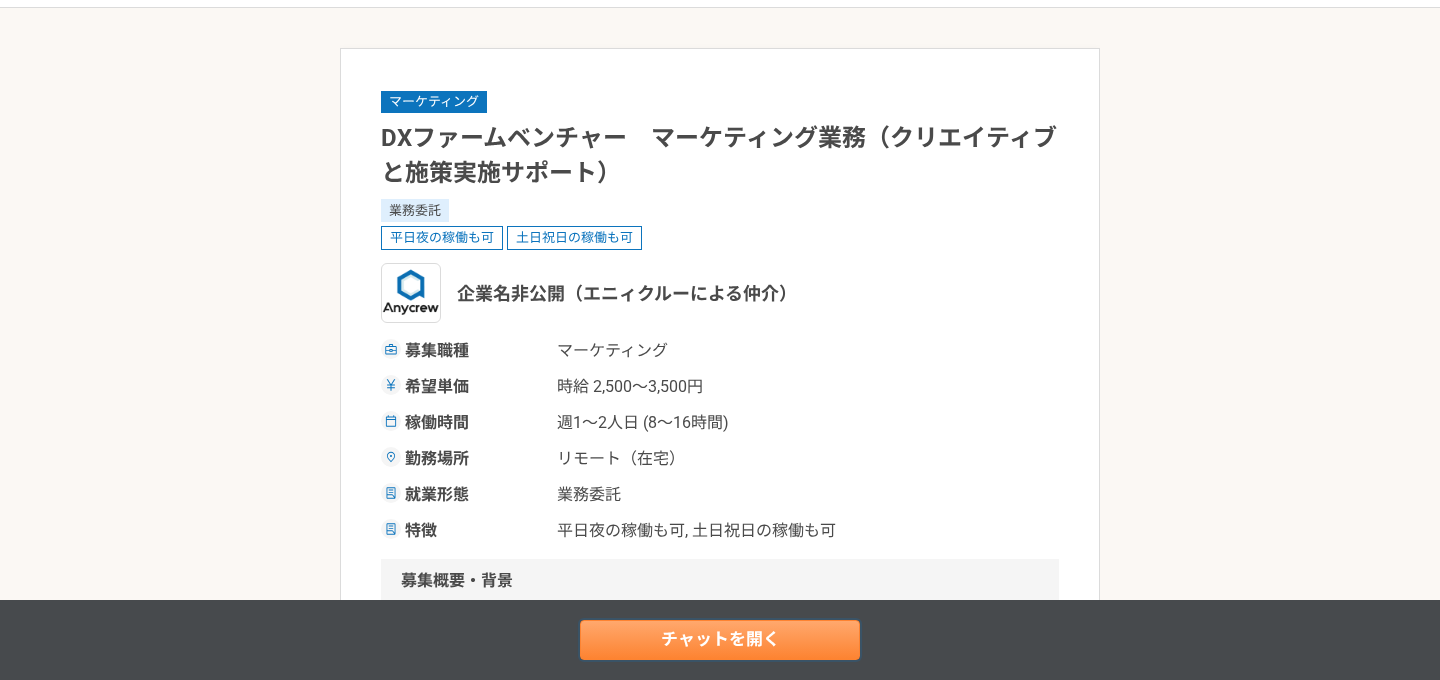 click on "チャットを開く" at bounding box center [720, 640] 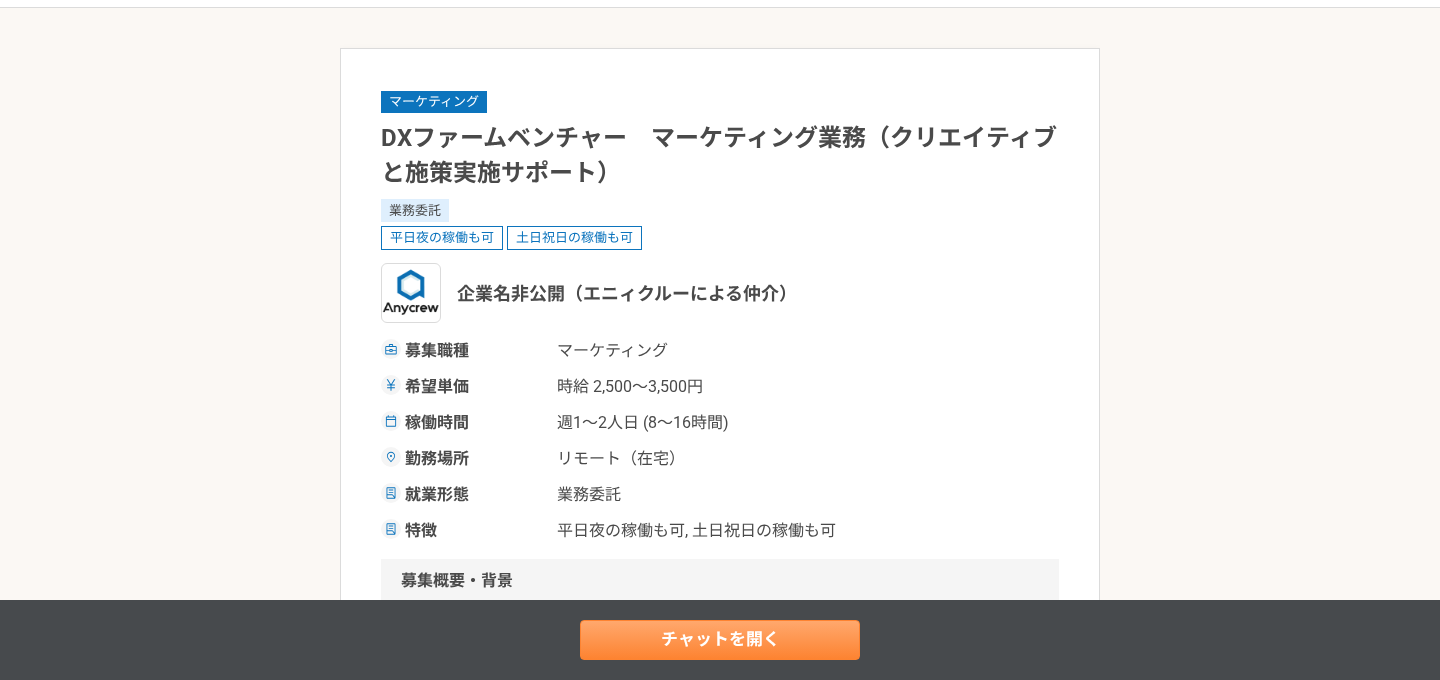 scroll, scrollTop: 0, scrollLeft: 0, axis: both 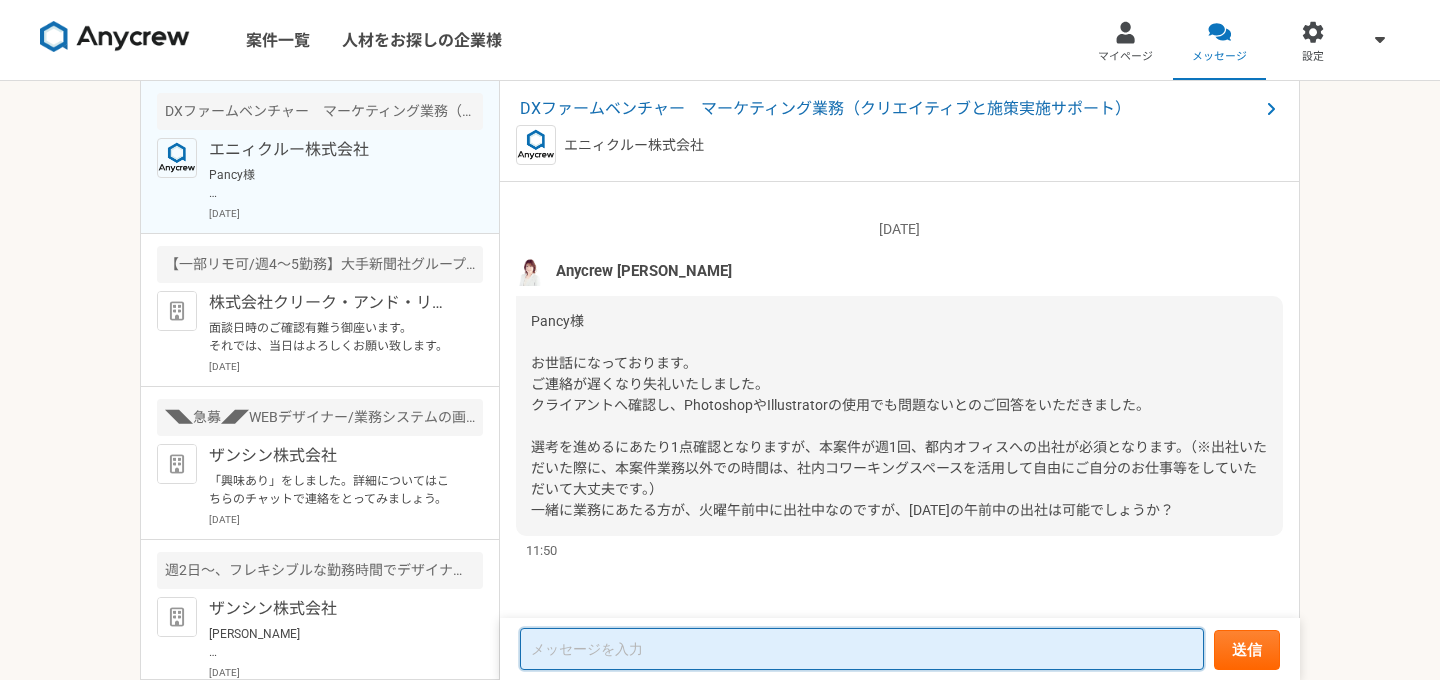 click at bounding box center [862, 649] 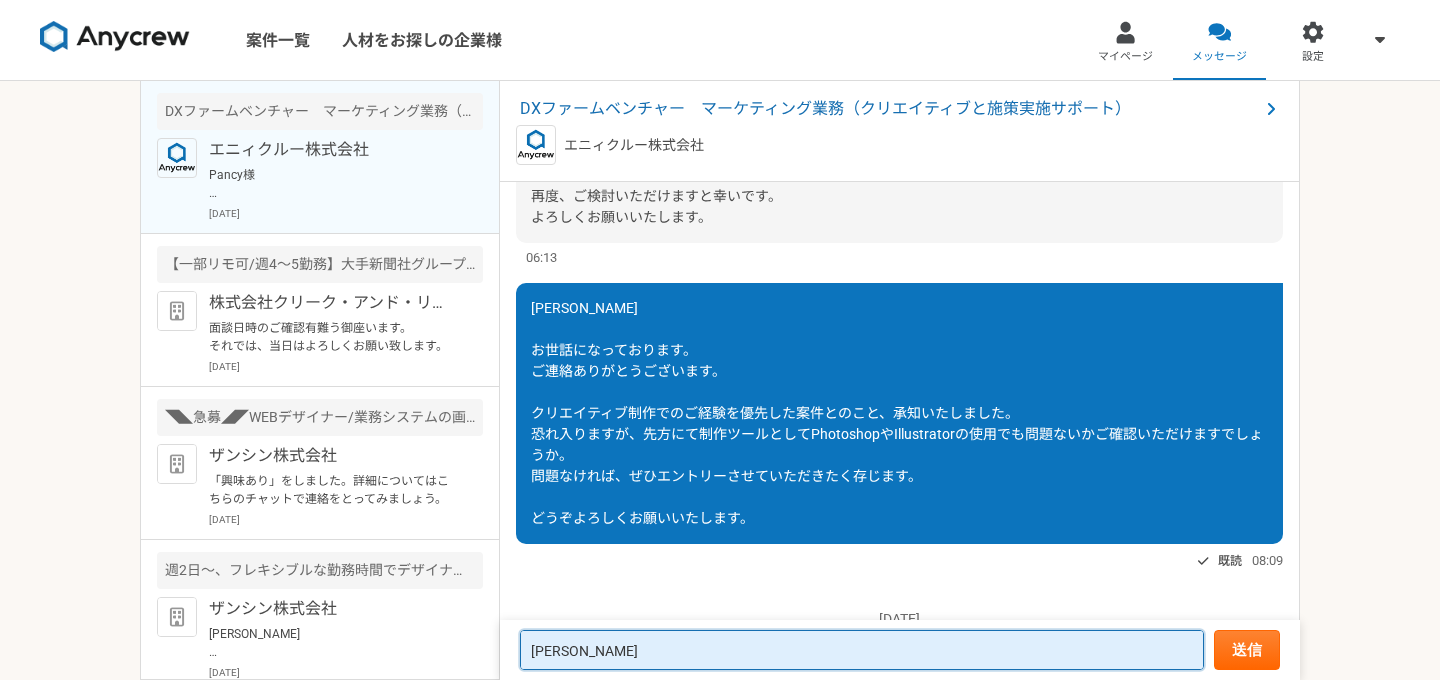 scroll, scrollTop: 1370, scrollLeft: 0, axis: vertical 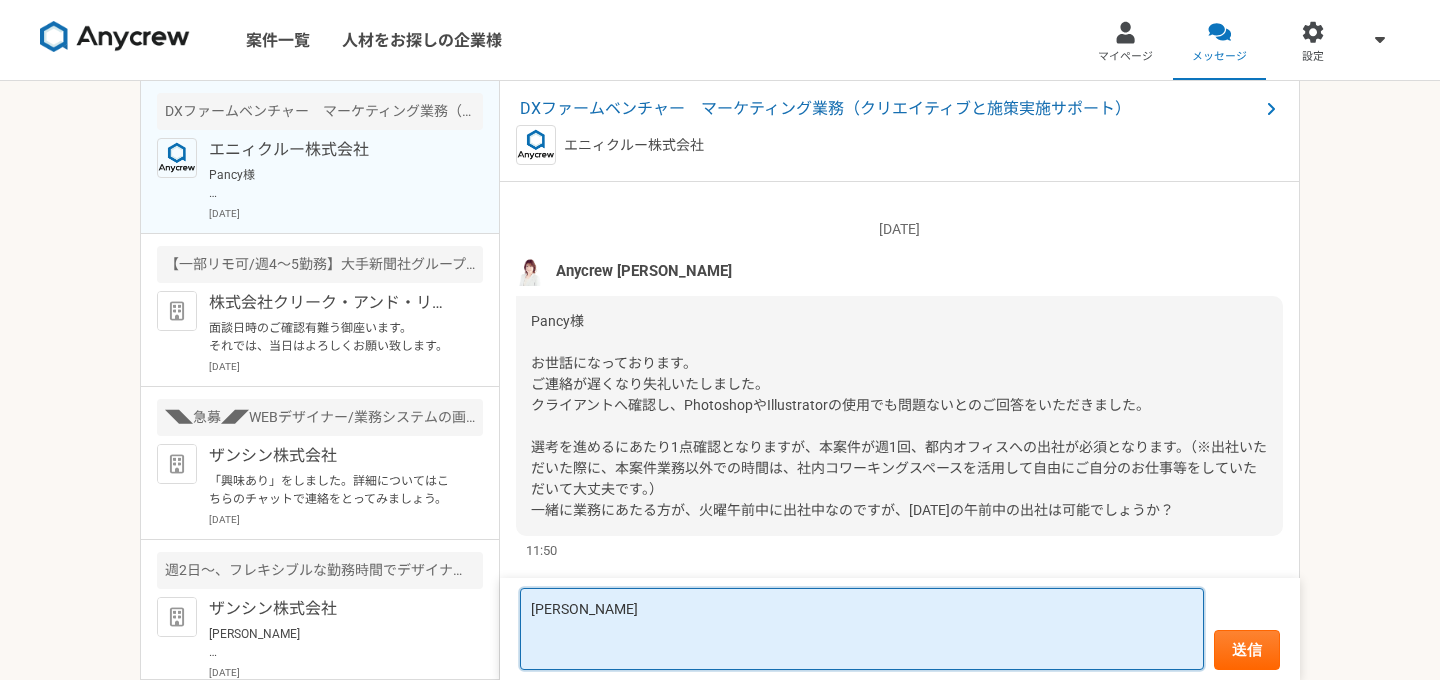 paste on "はい、週1回、[DATE]の午前に都内オフィスへ出社することは可能です。
念のためご確認させていただきたいのですが、出社の際の交通費はご請求可能でしょうか？
何卒よろしくお願いいたします。" 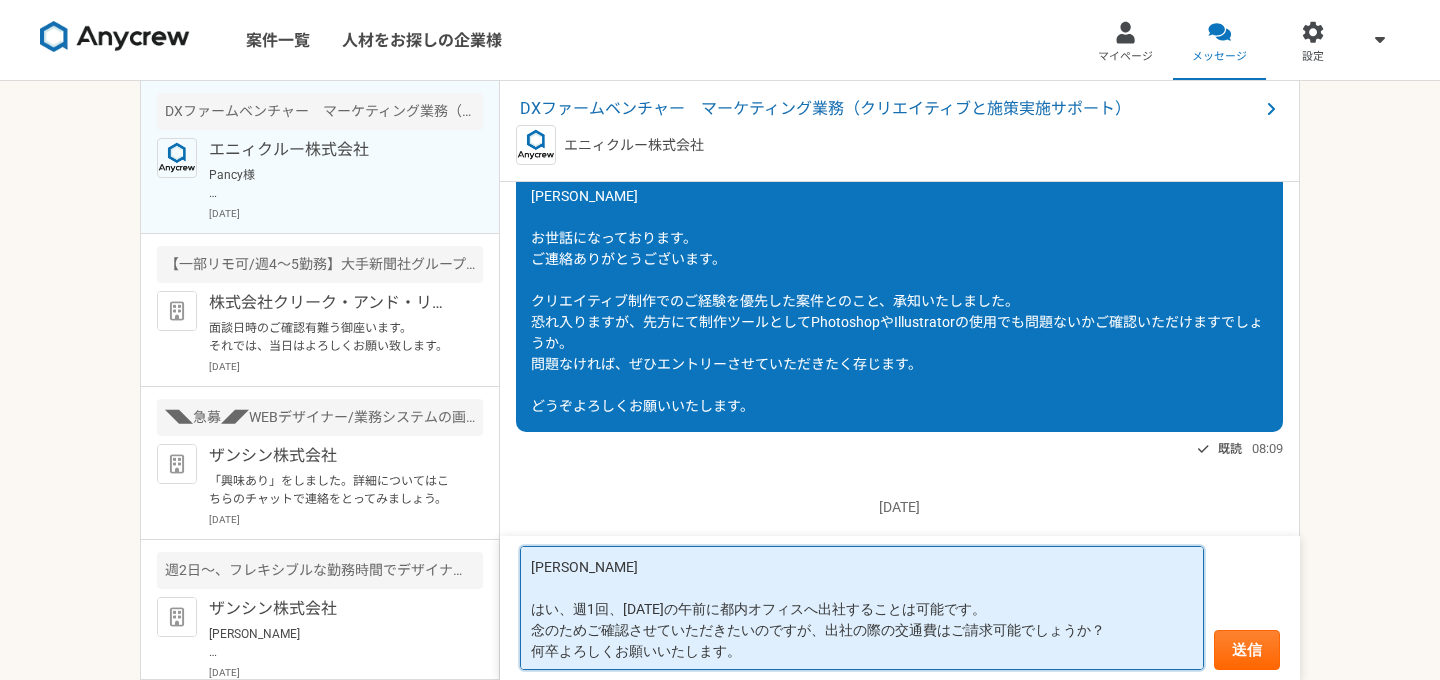 scroll, scrollTop: 1067, scrollLeft: 0, axis: vertical 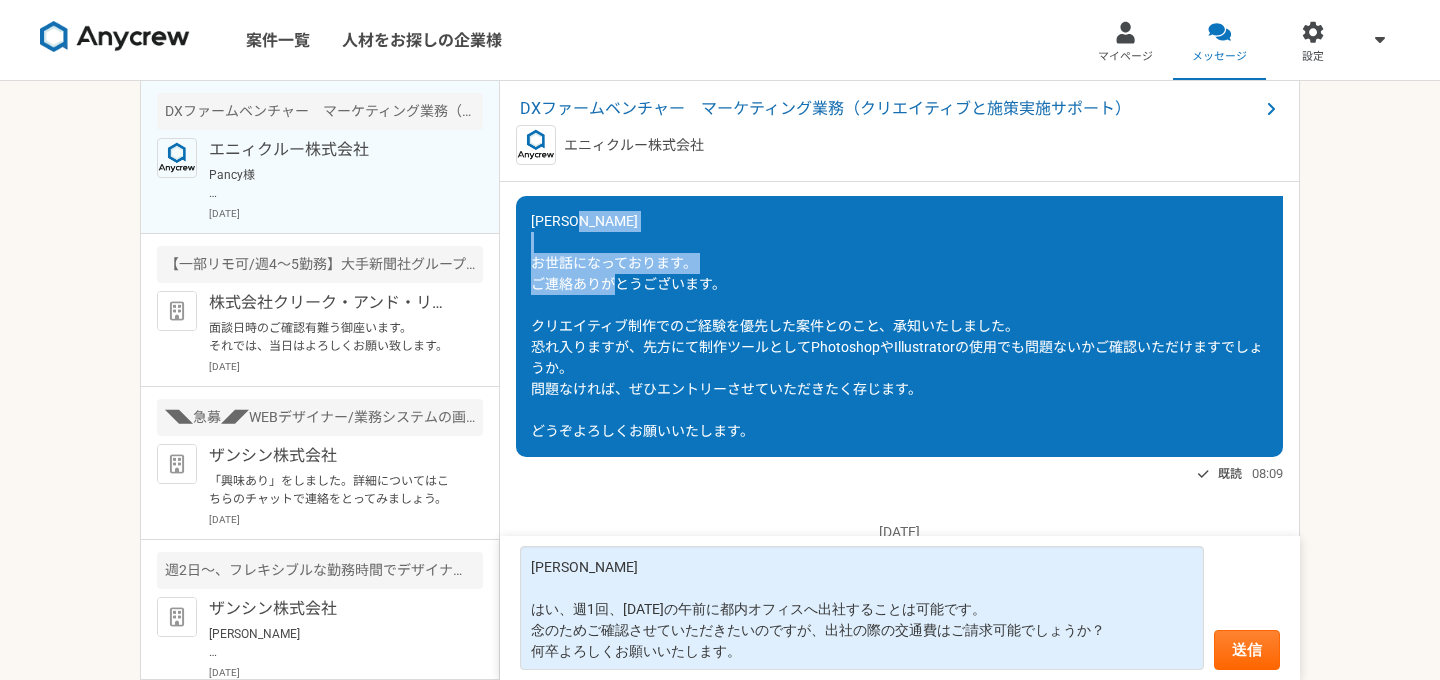 drag, startPoint x: 534, startPoint y: 258, endPoint x: 808, endPoint y: 295, distance: 276.48688 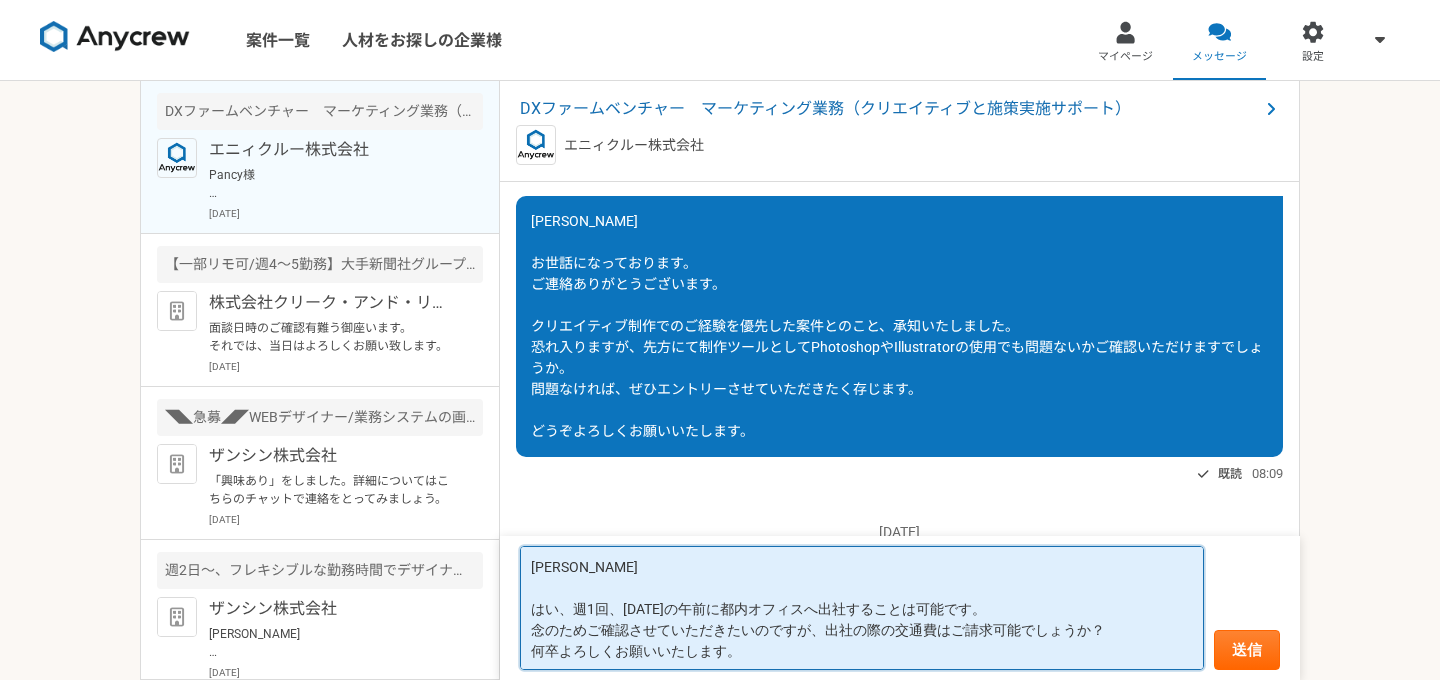 click on "[PERSON_NAME]
はい、週1回、[DATE]の午前に都内オフィスへ出社することは可能です。
念のためご確認させていただきたいのですが、出社の際の交通費はご請求可能でしょうか？
何卒よろしくお願いいたします。" at bounding box center [862, 608] 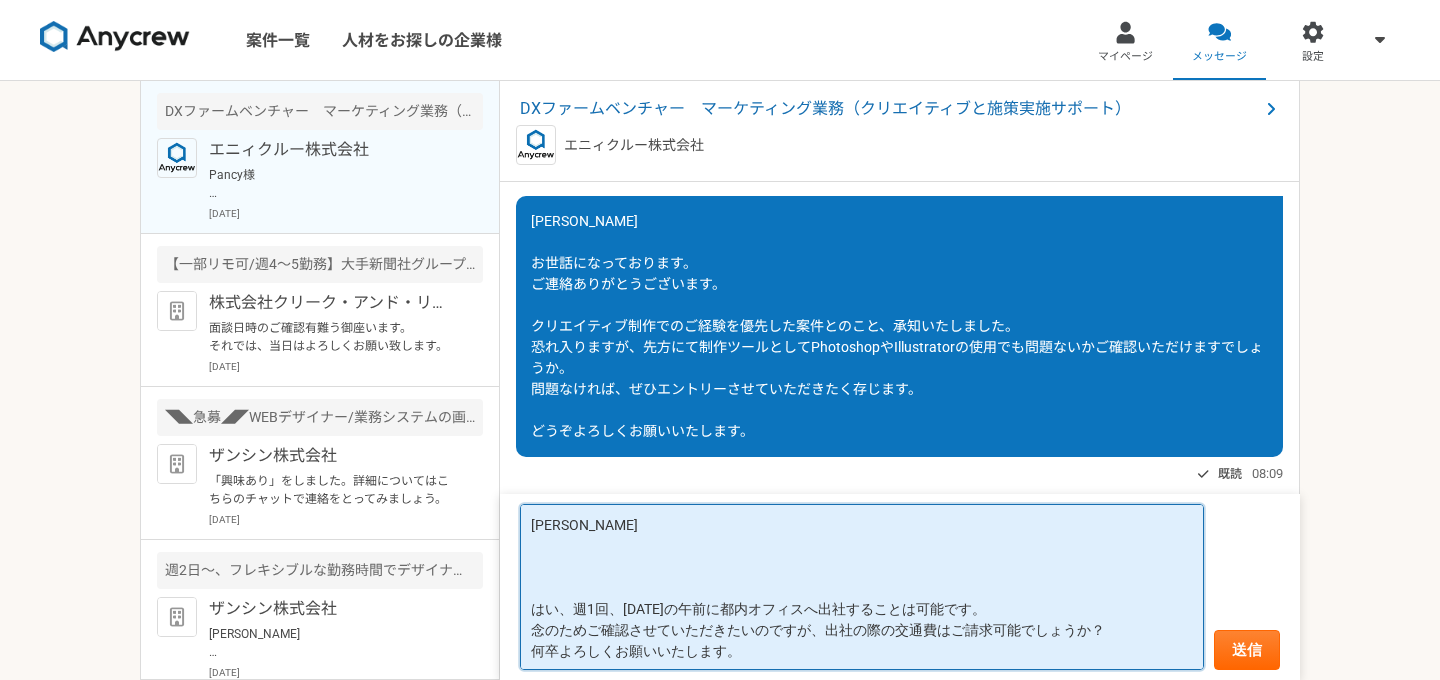 paste on "お世話になっております。
ご連絡ありがとうございます。" 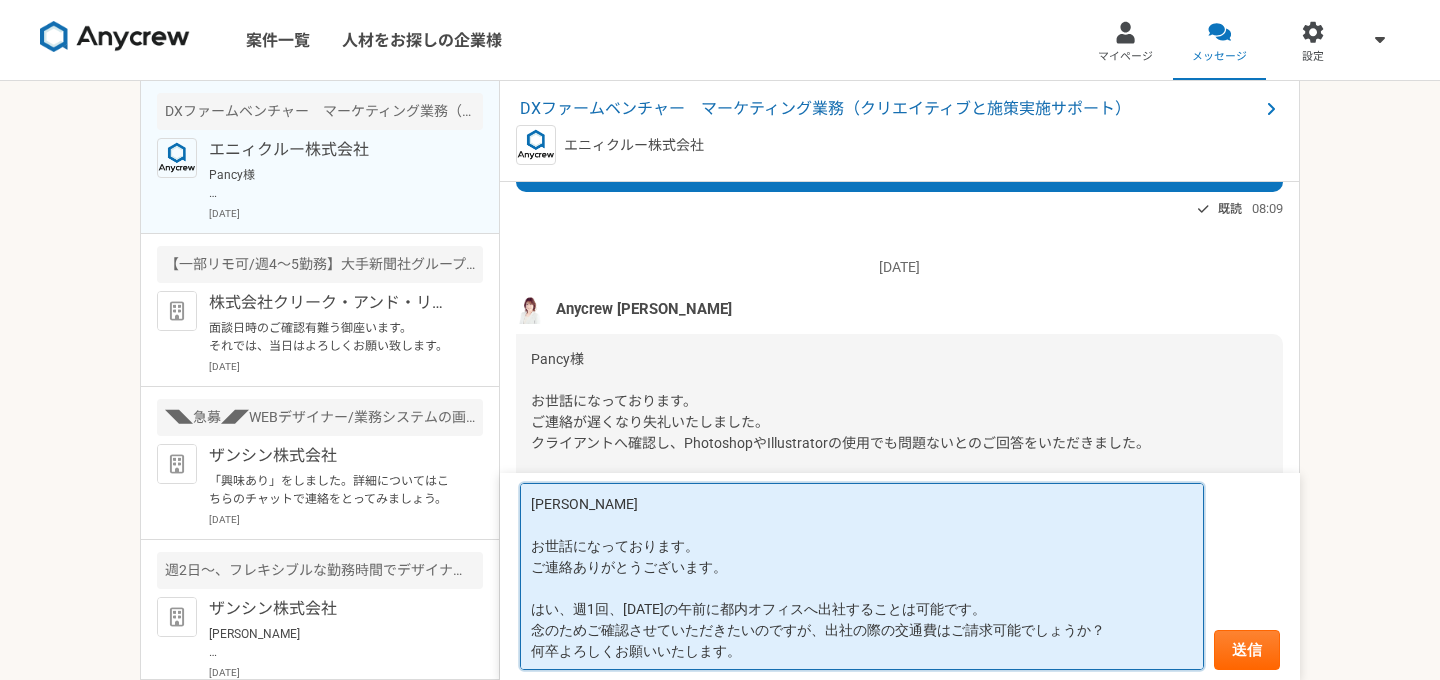 scroll, scrollTop: 1370, scrollLeft: 0, axis: vertical 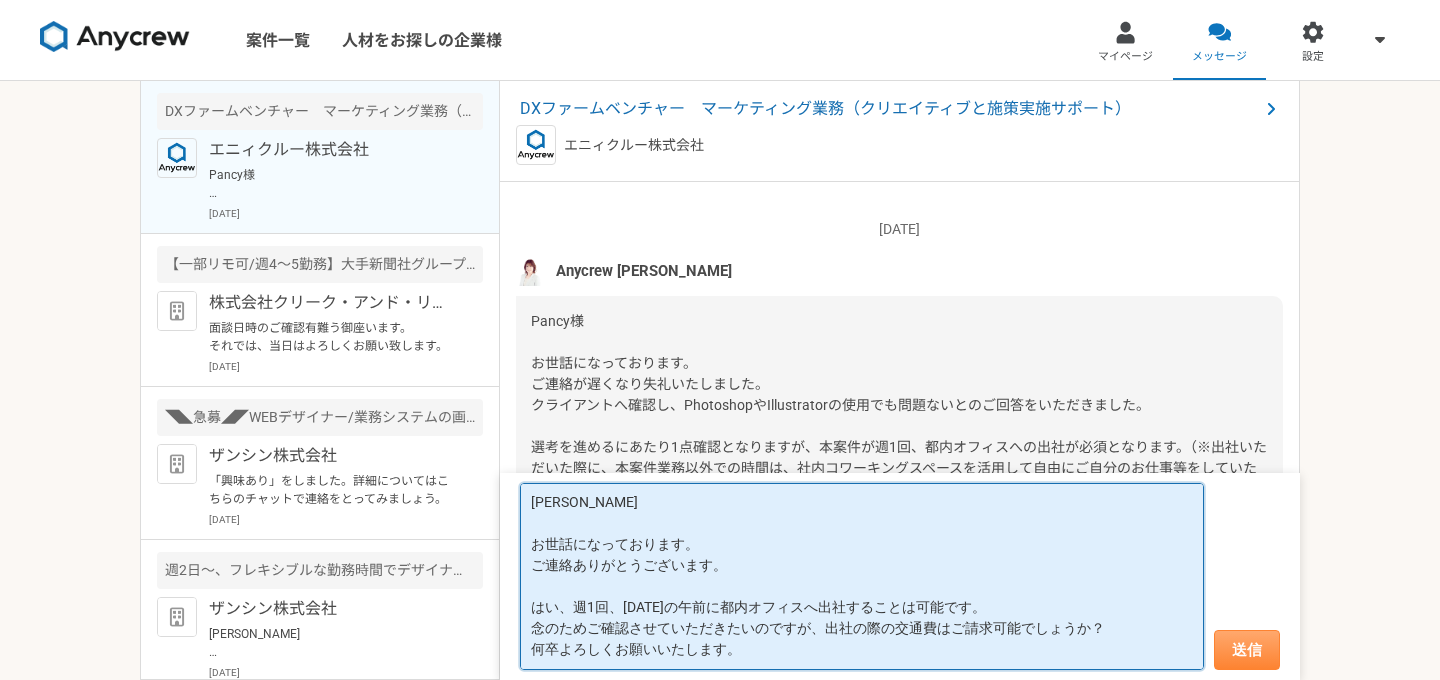 type on "[PERSON_NAME]
お世話になっております。
ご連絡ありがとうございます。
はい、週1回、[DATE]の午前に都内オフィスへ出社することは可能です。
念のためご確認させていただきたいのですが、出社の際の交通費はご請求可能でしょうか？
何卒よろしくお願いいたします。" 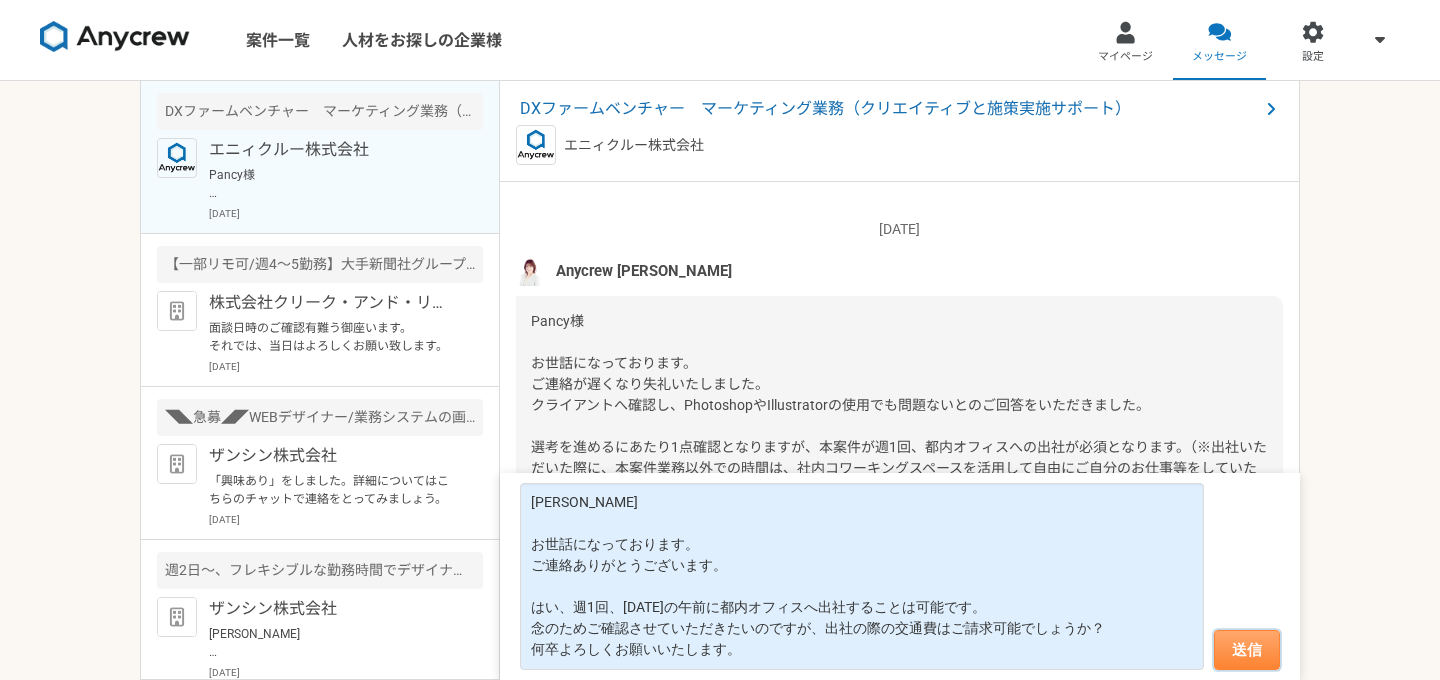 click on "送信" at bounding box center [1247, 650] 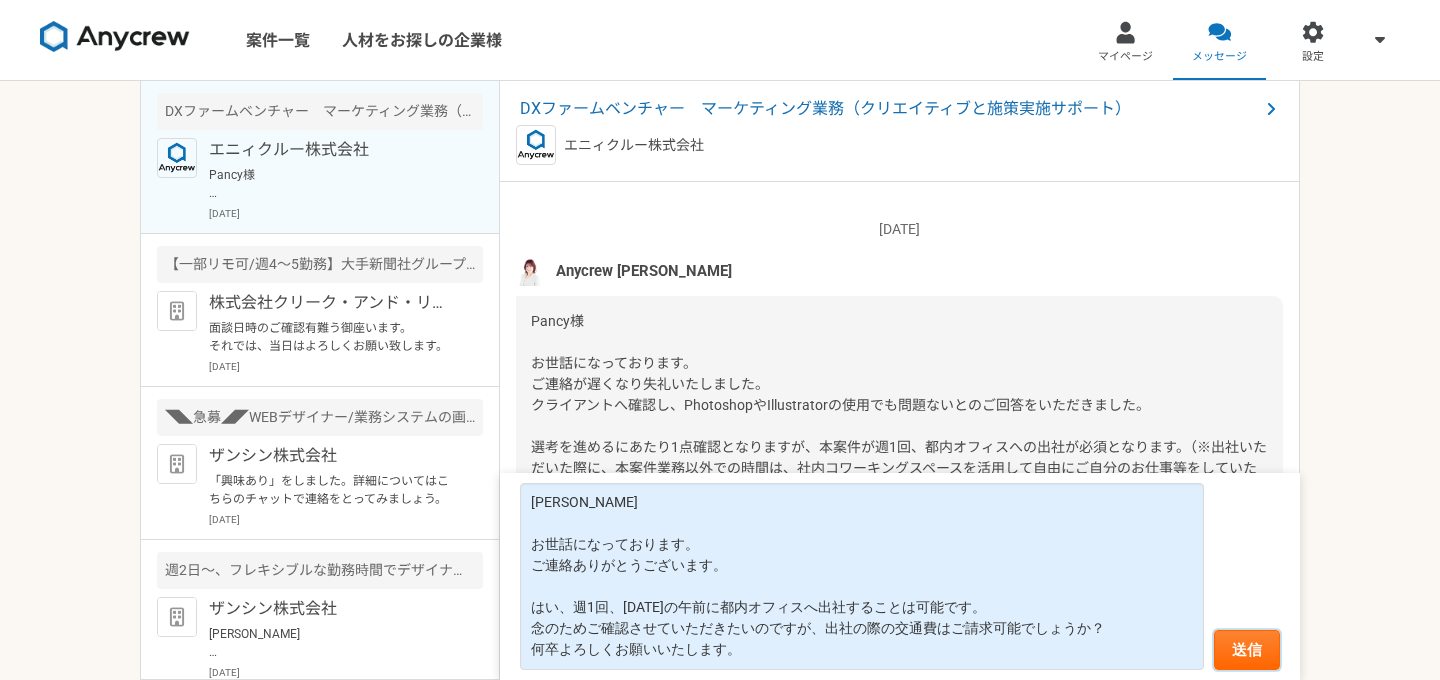 type 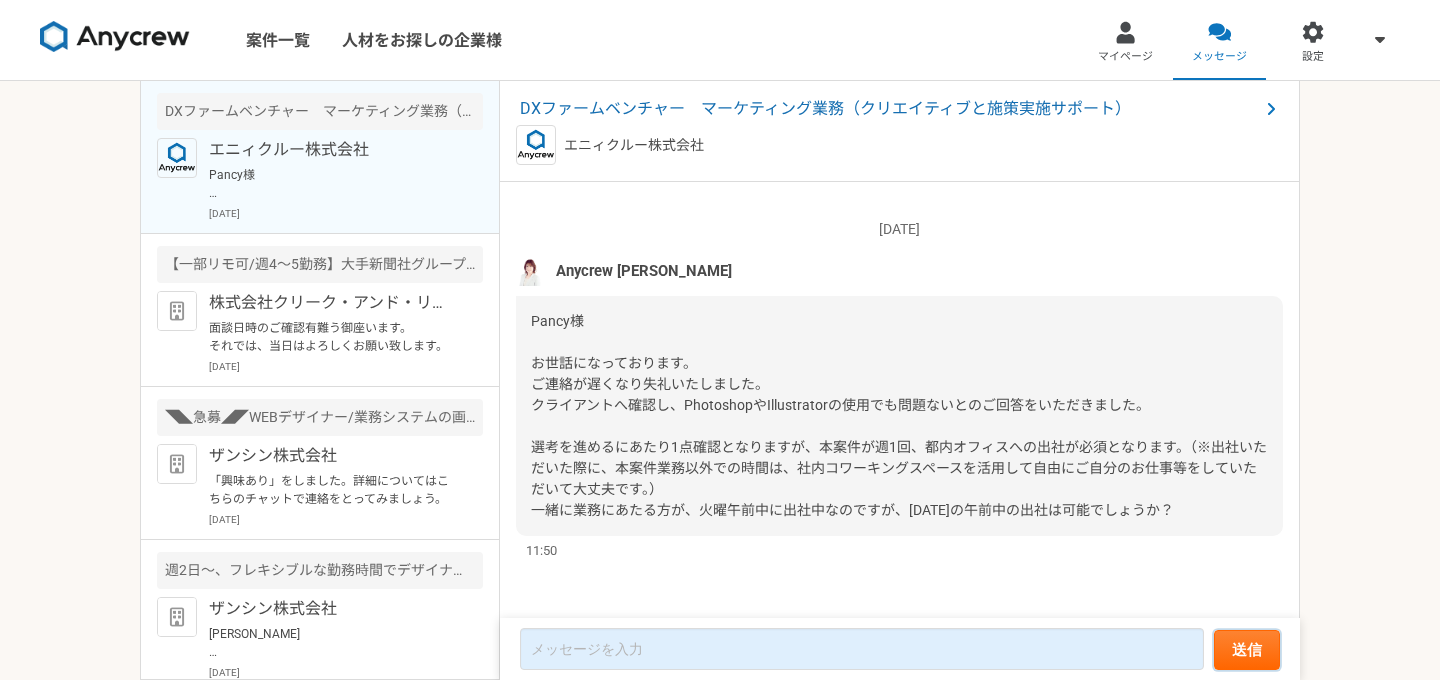 scroll, scrollTop: 0, scrollLeft: 0, axis: both 